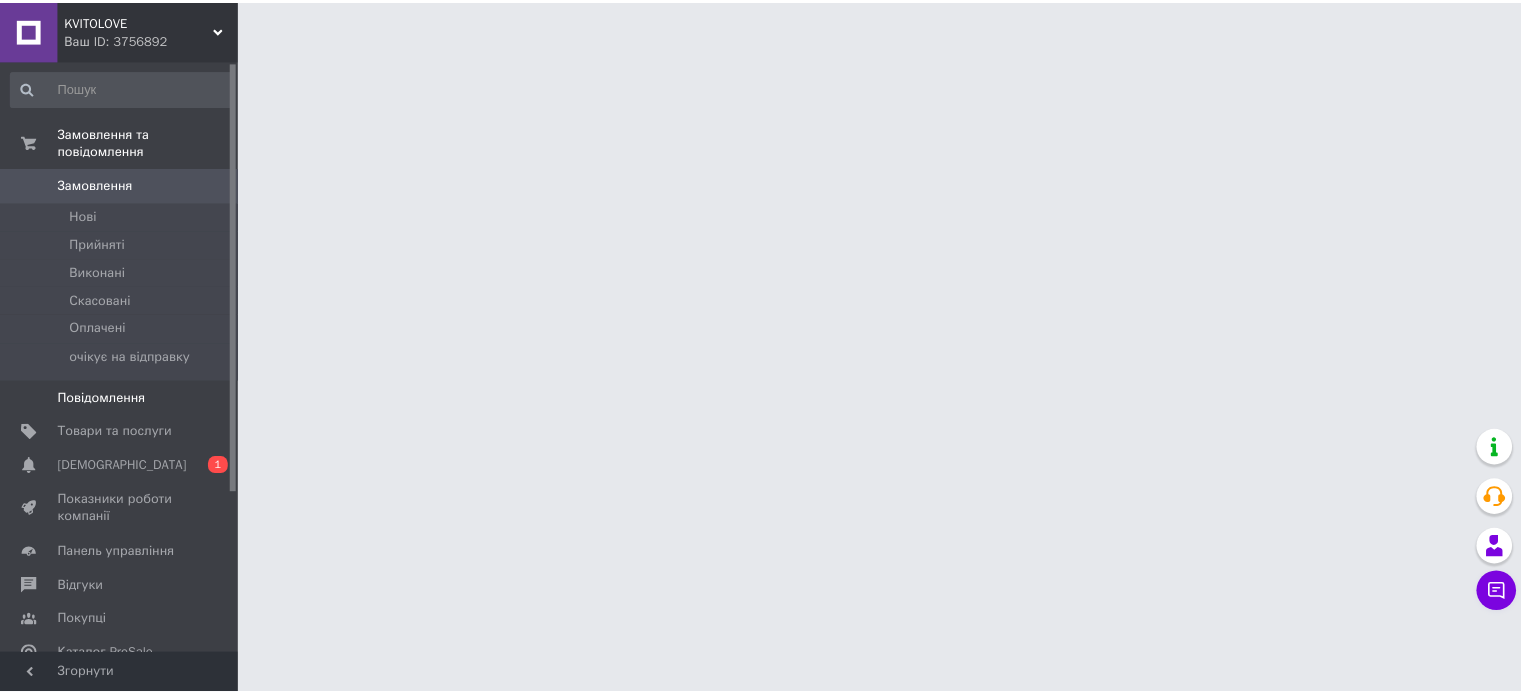 scroll, scrollTop: 0, scrollLeft: 0, axis: both 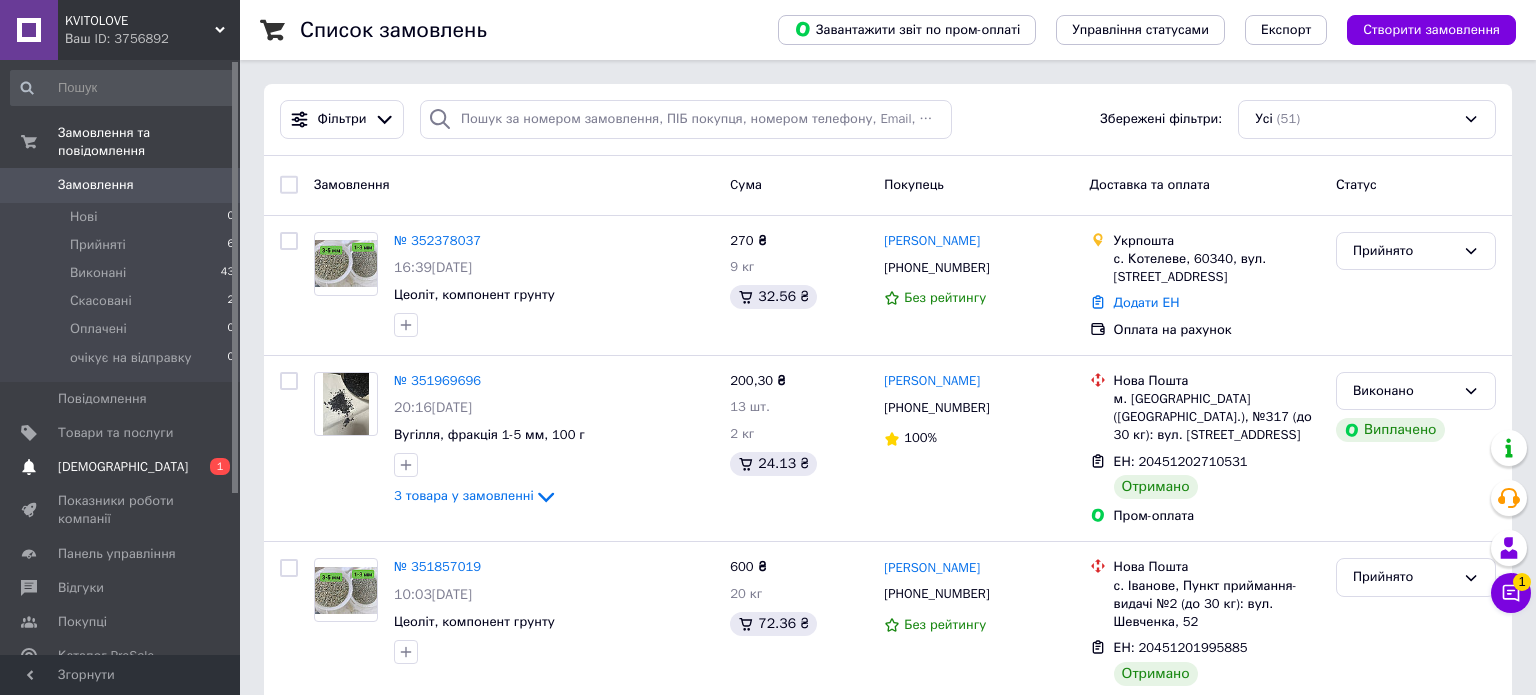 click on "[DEMOGRAPHIC_DATA]" at bounding box center [123, 467] 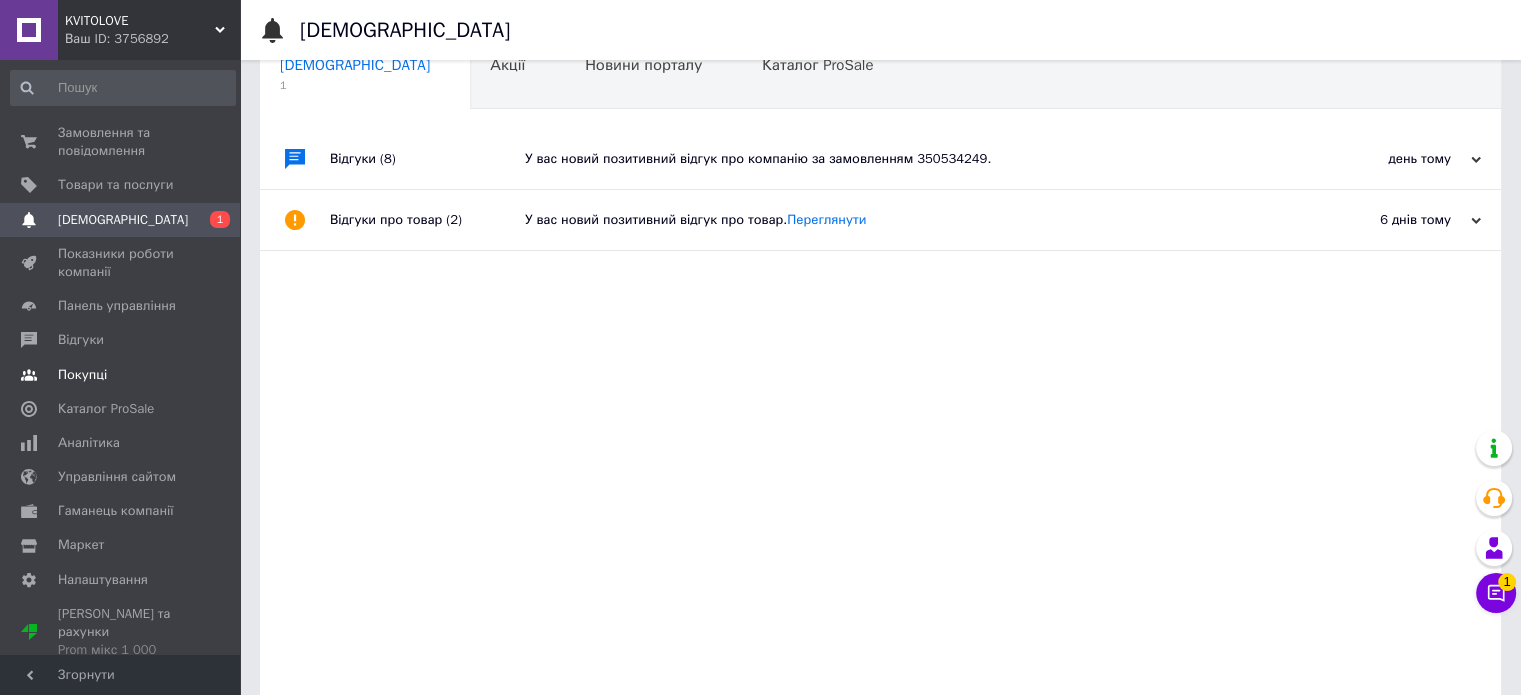 scroll, scrollTop: 0, scrollLeft: 0, axis: both 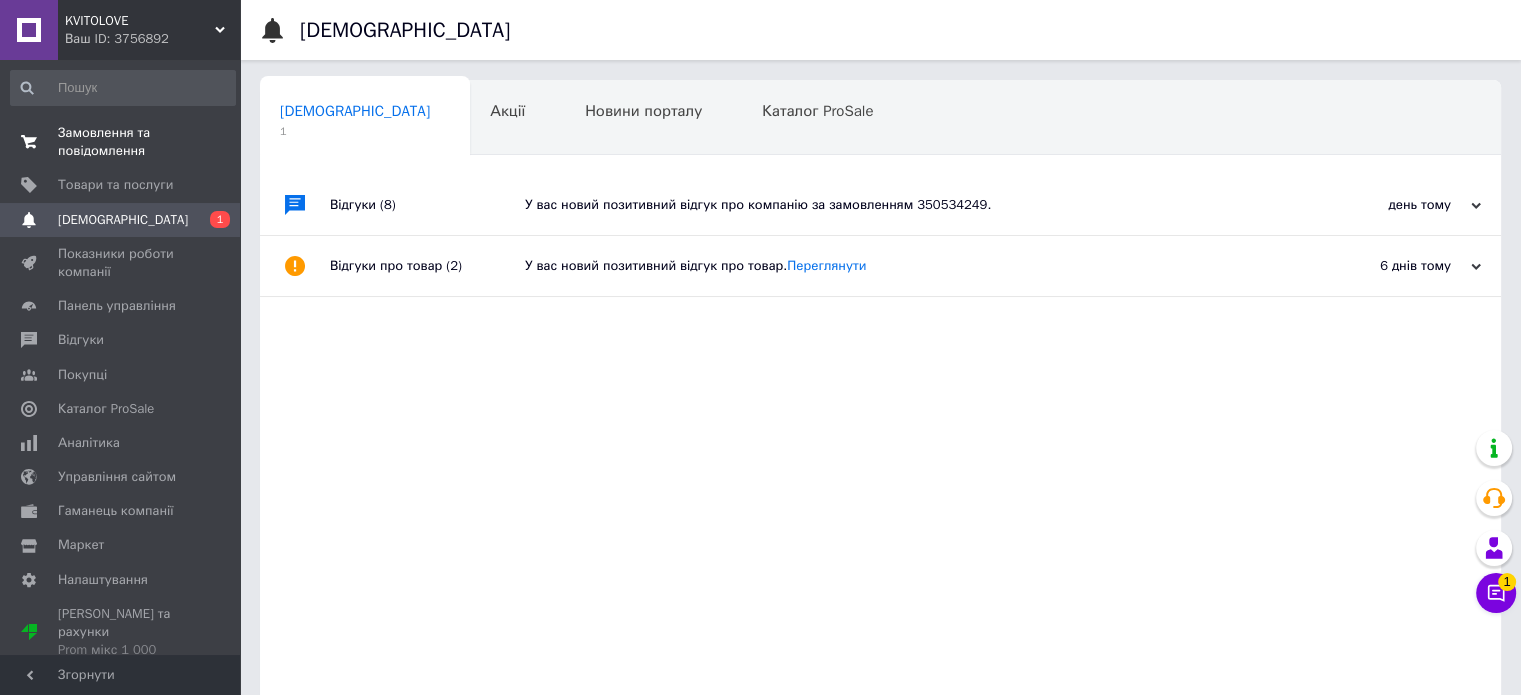click on "Замовлення та повідомлення" at bounding box center [121, 142] 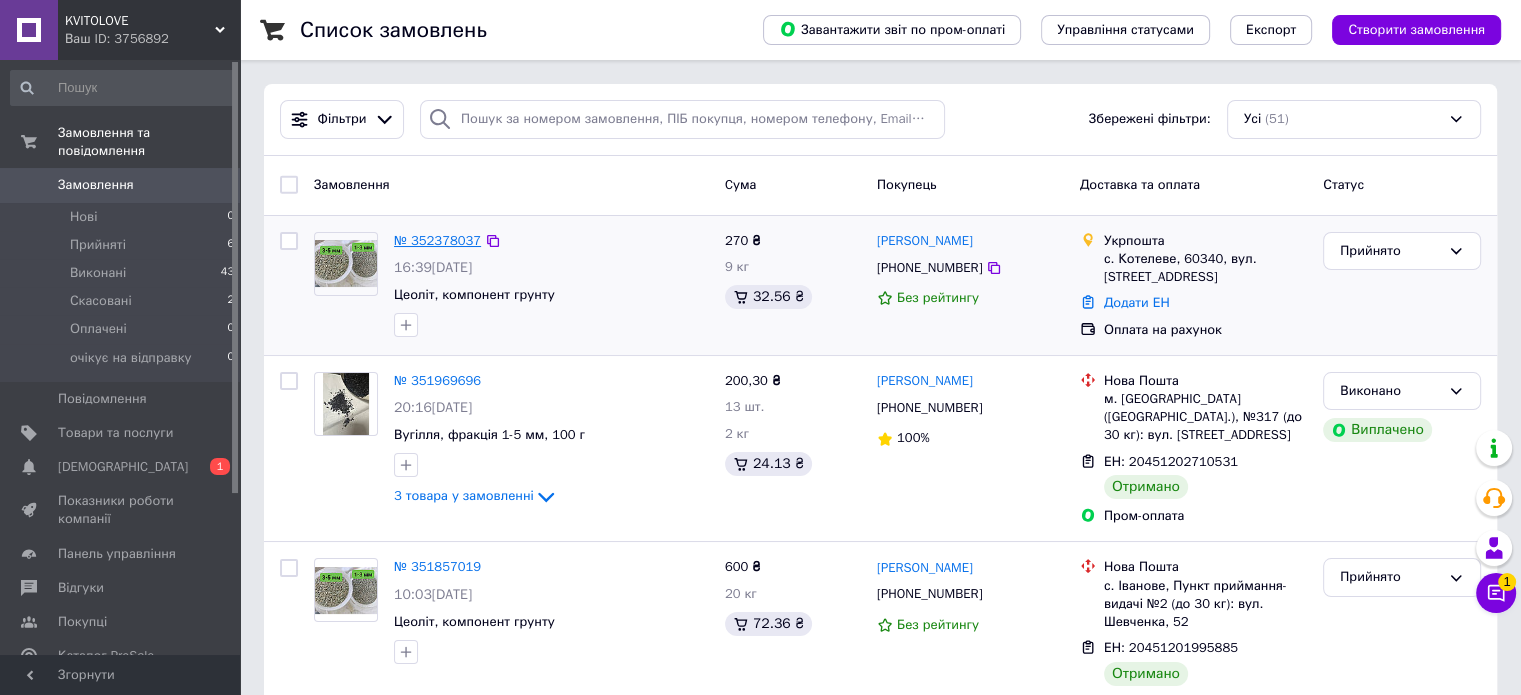 click on "№ 352378037" at bounding box center [437, 240] 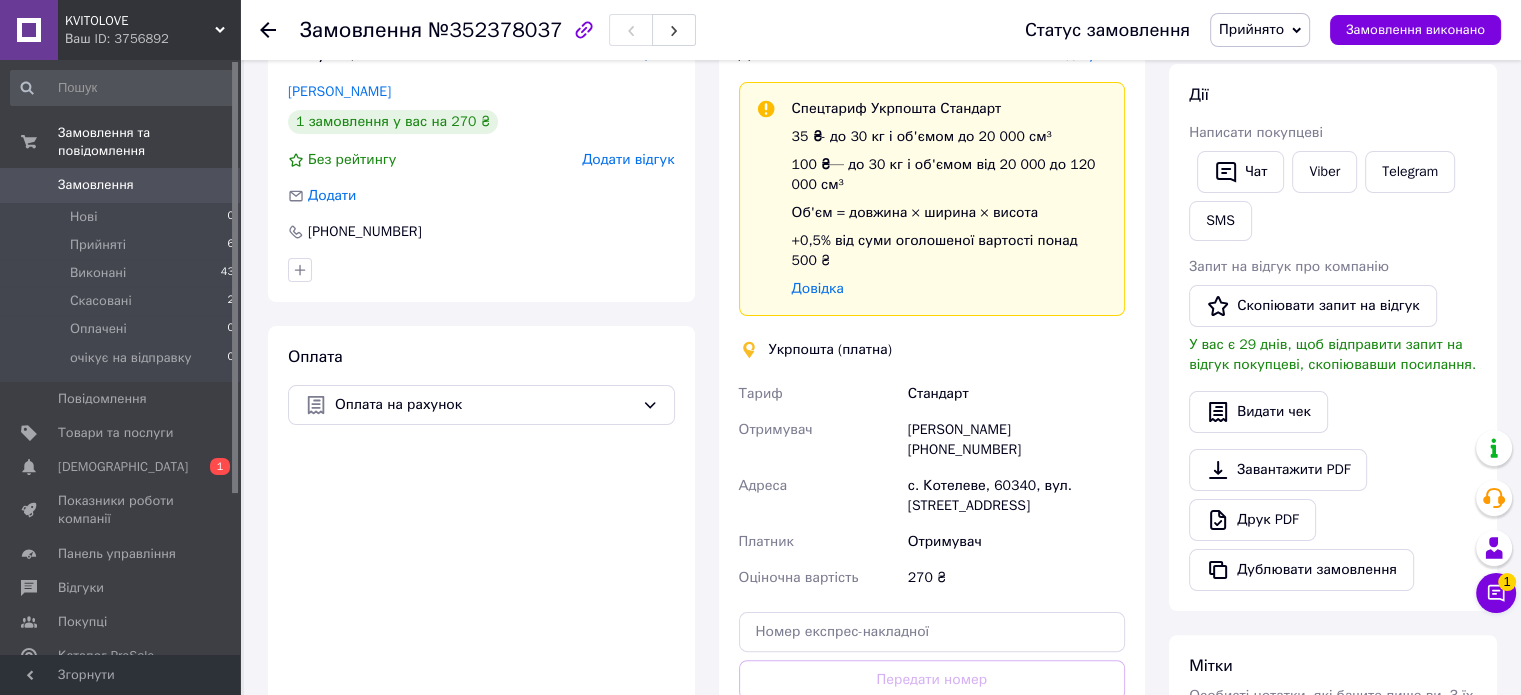 scroll, scrollTop: 338, scrollLeft: 0, axis: vertical 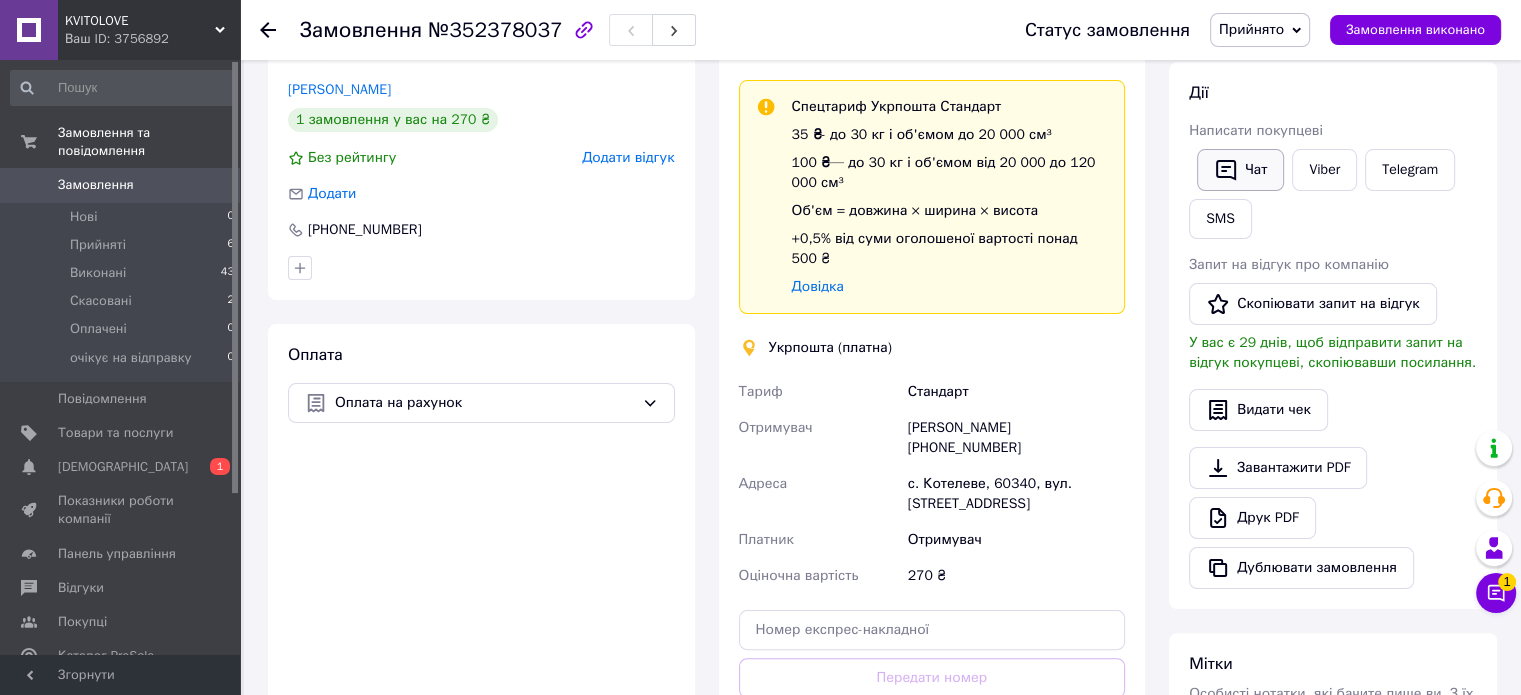 click on "Чат" at bounding box center [1240, 170] 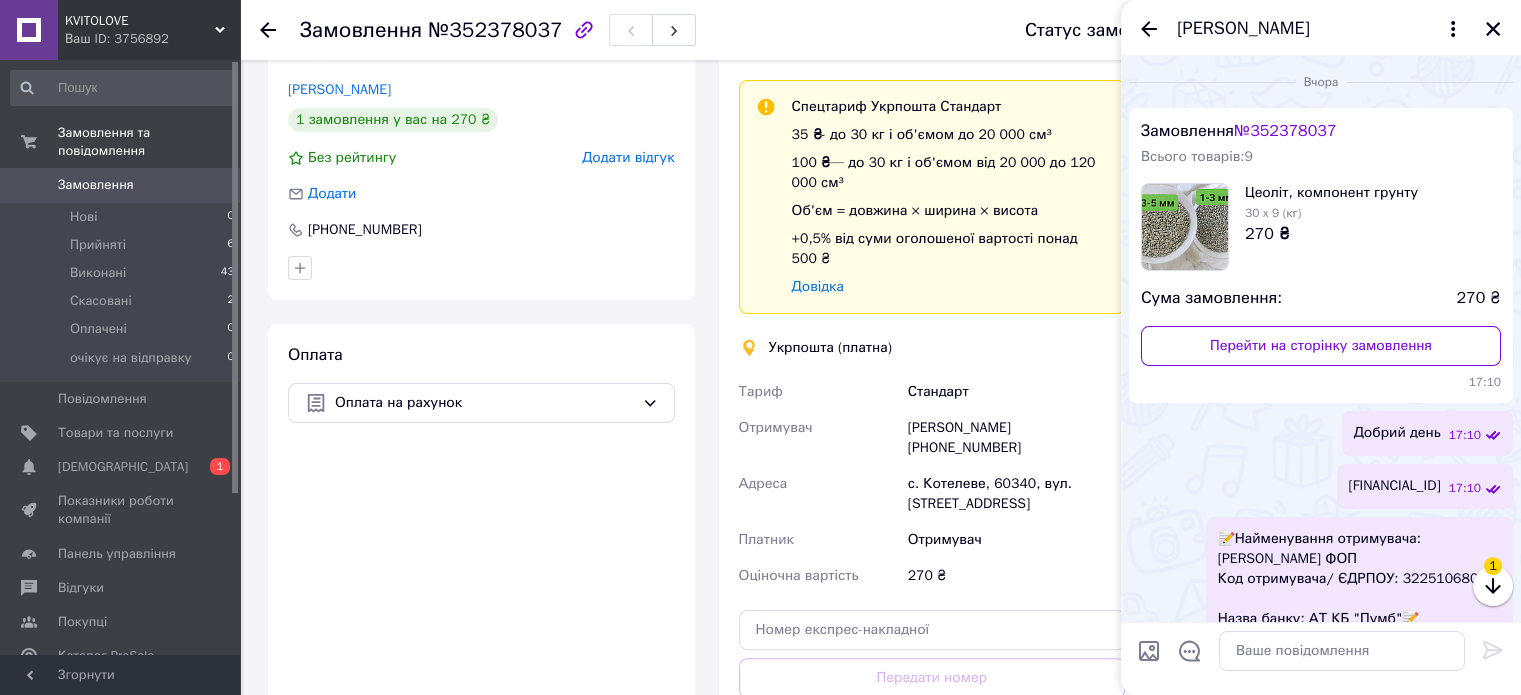 scroll, scrollTop: 980, scrollLeft: 0, axis: vertical 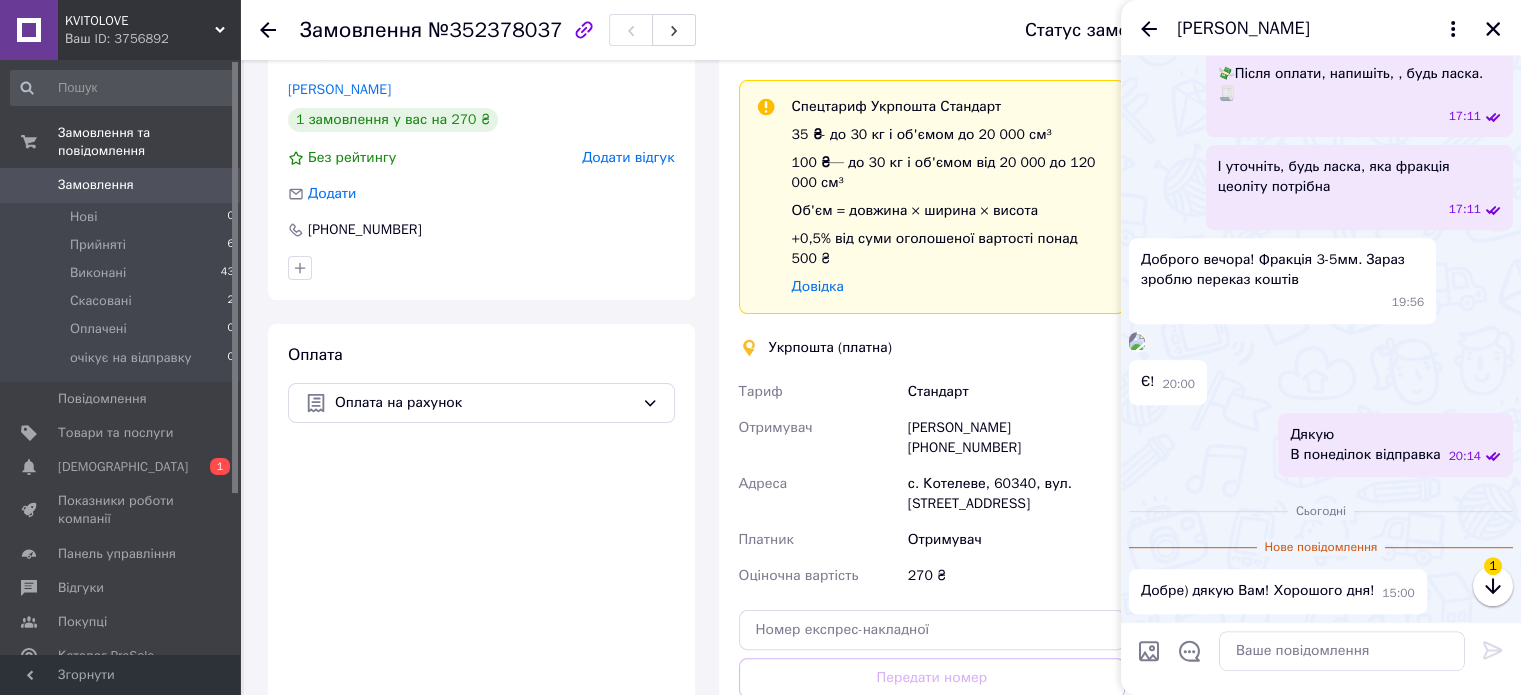 click on "Платник" at bounding box center (819, 540) 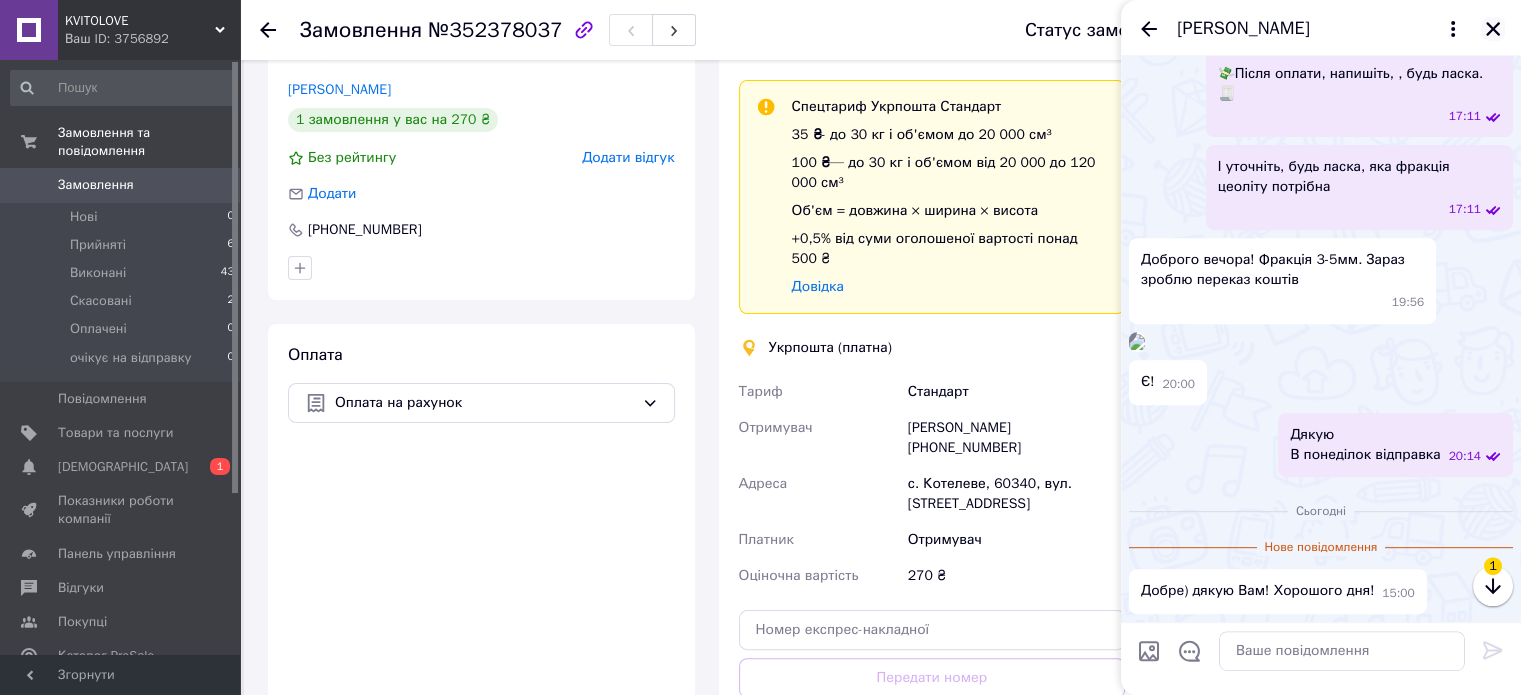 click 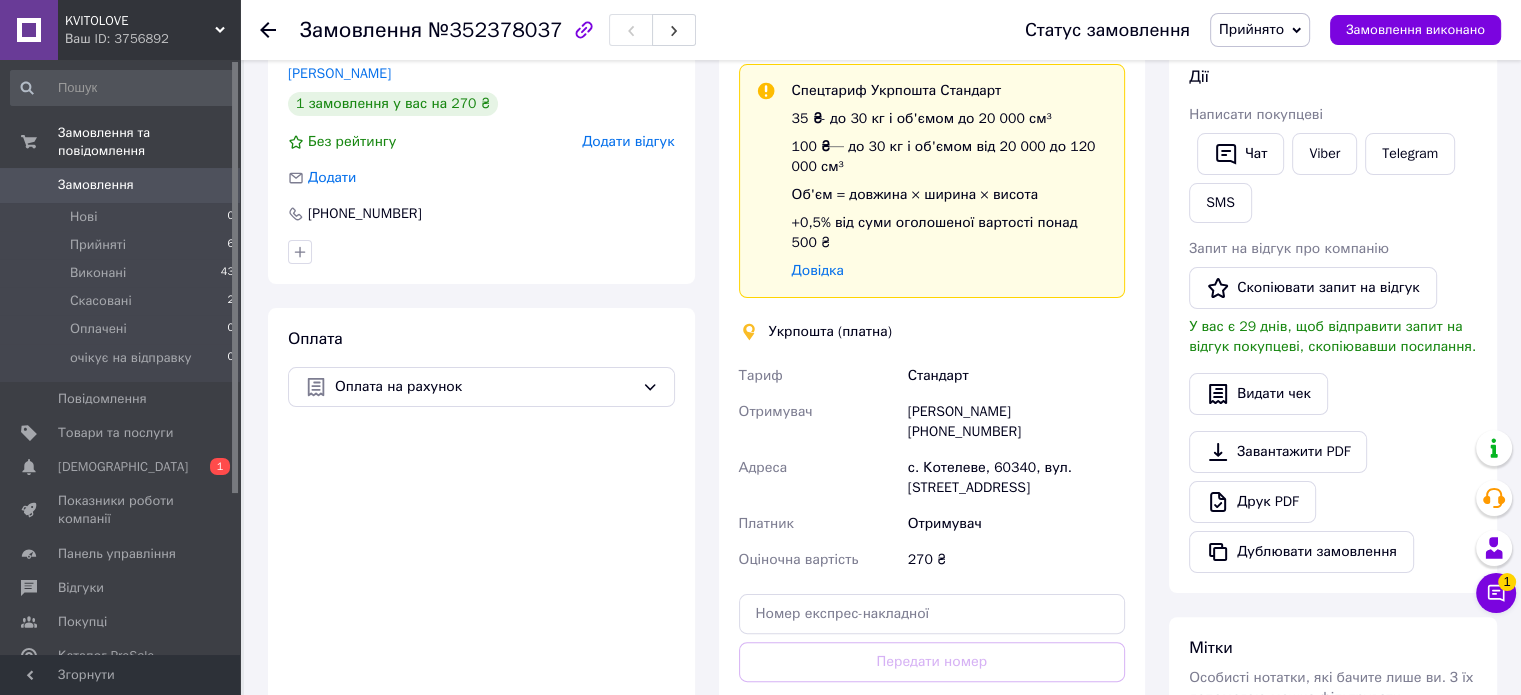 scroll, scrollTop: 538, scrollLeft: 0, axis: vertical 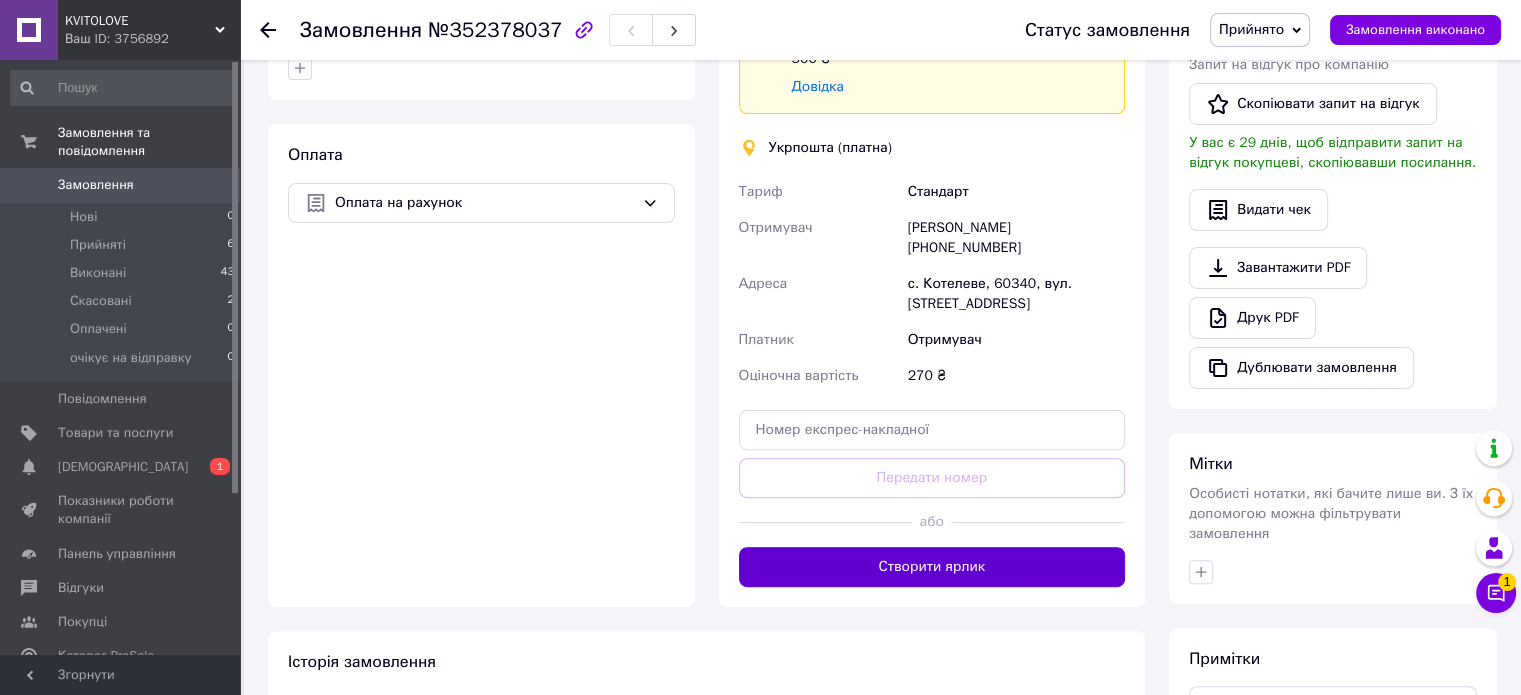 click on "Створити ярлик" at bounding box center [932, 567] 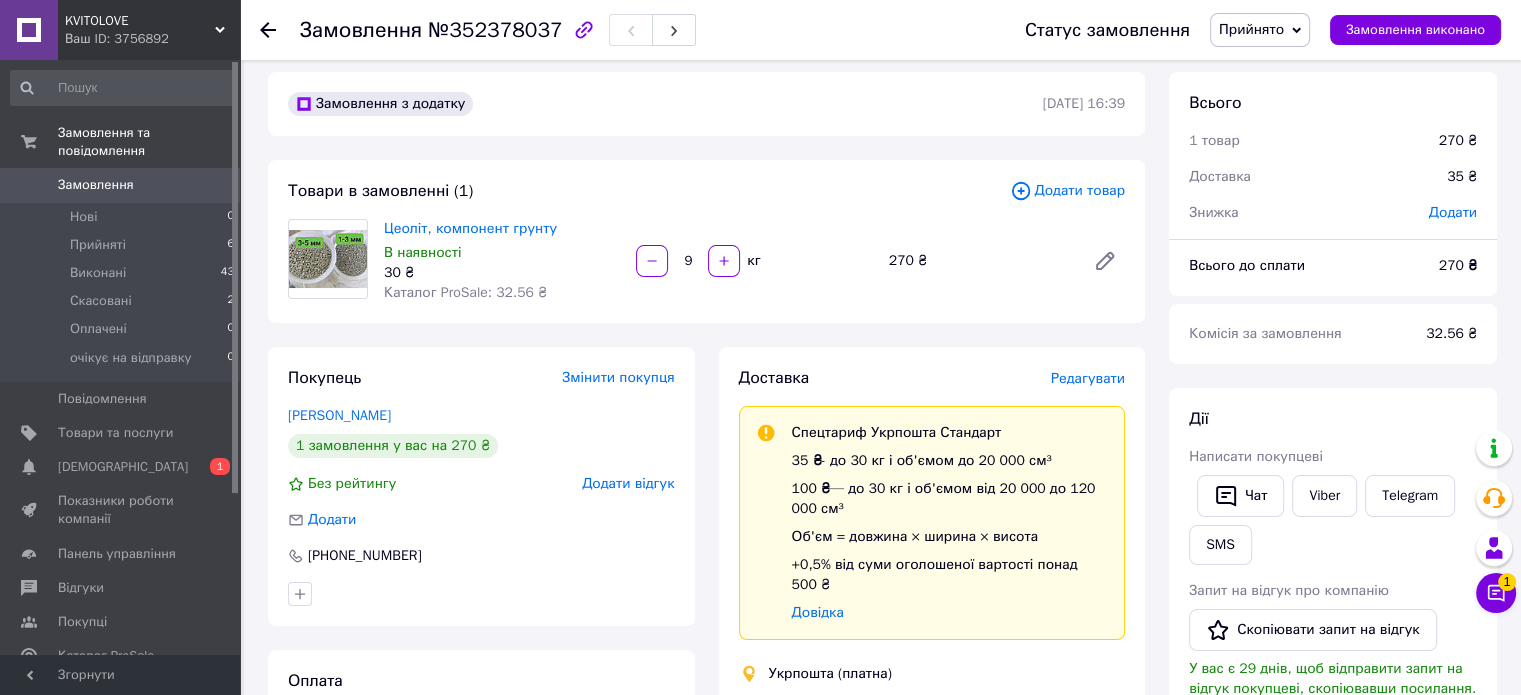 scroll, scrollTop: 0, scrollLeft: 0, axis: both 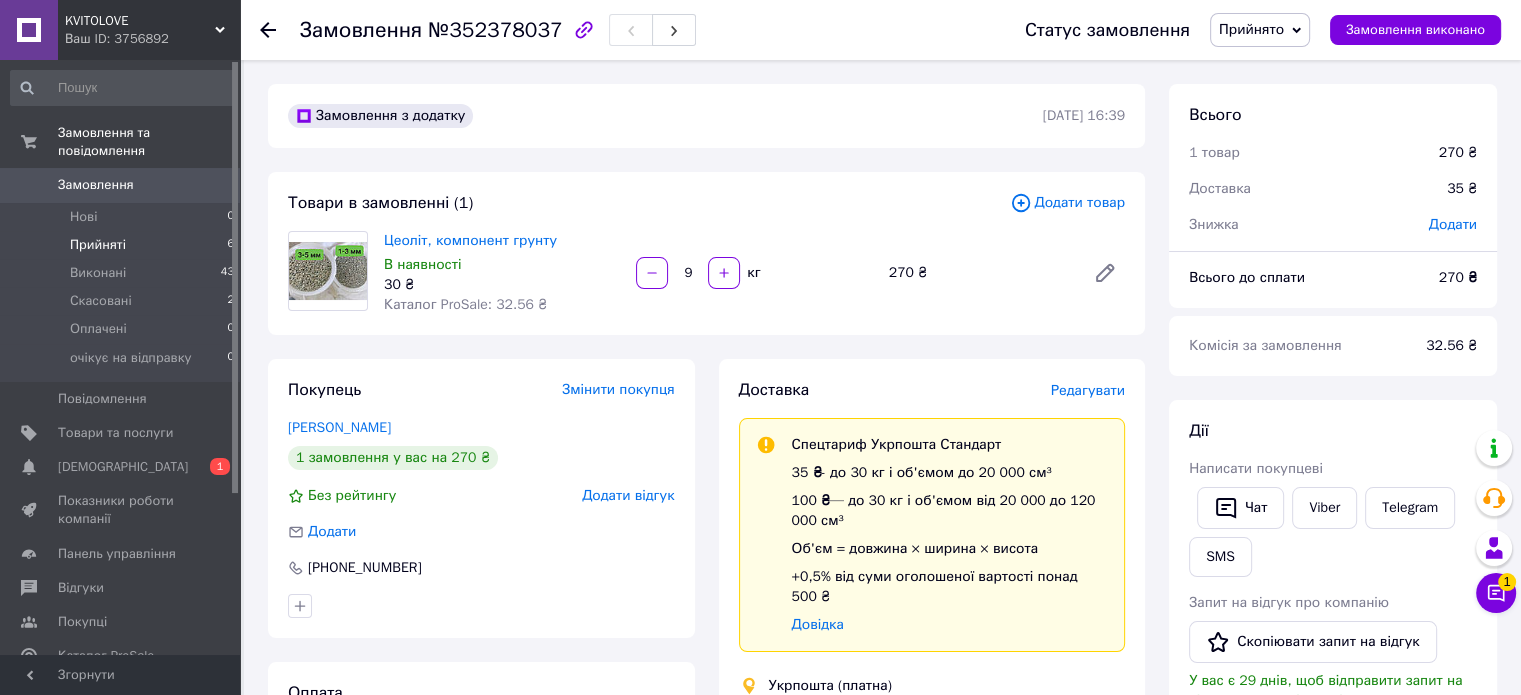 click on "Прийняті" at bounding box center [98, 245] 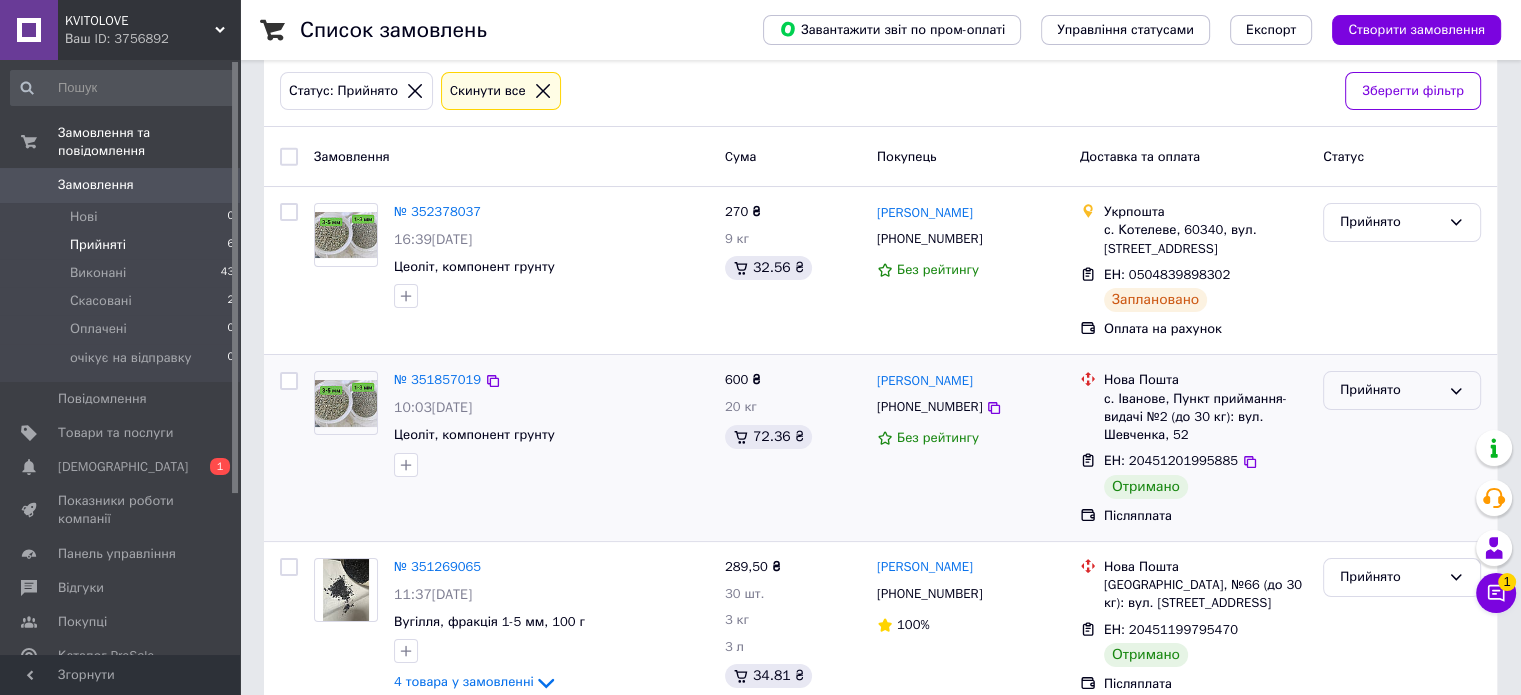 scroll, scrollTop: 200, scrollLeft: 0, axis: vertical 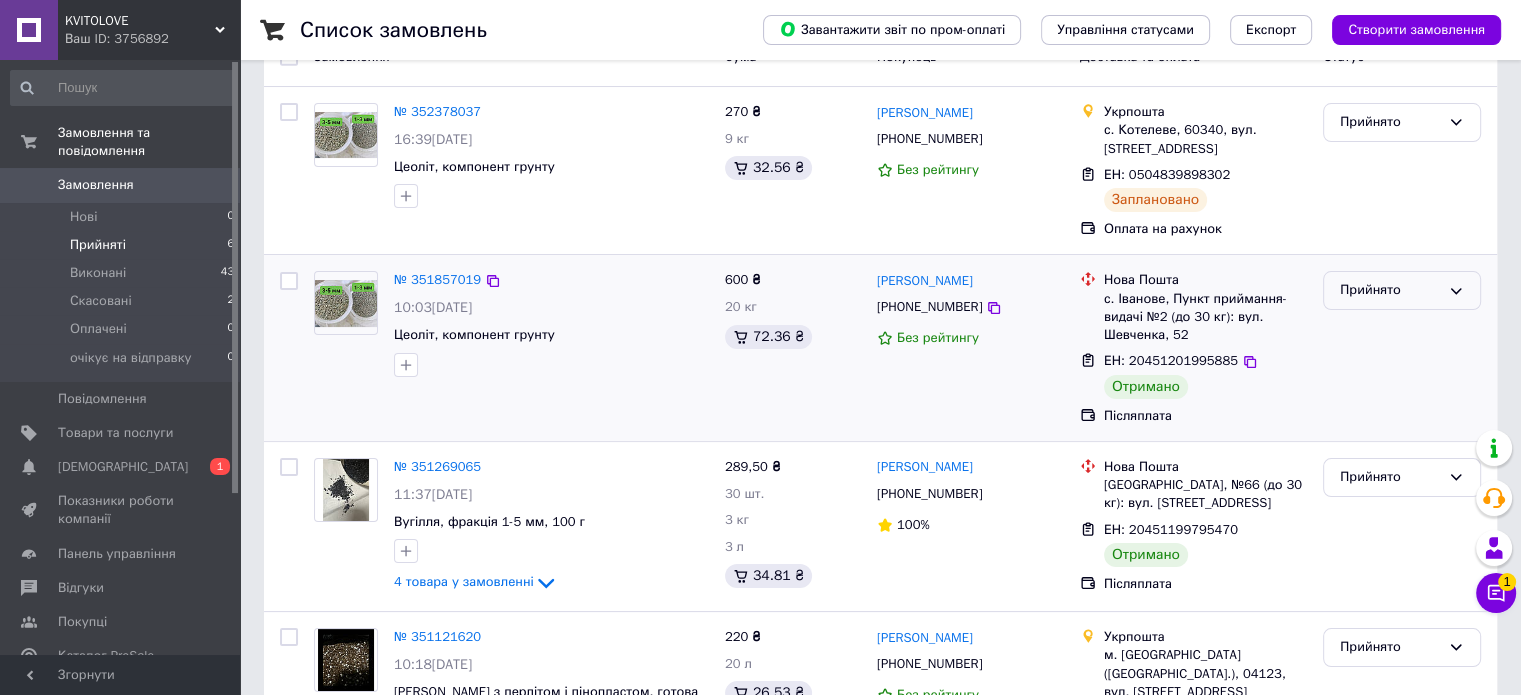 click 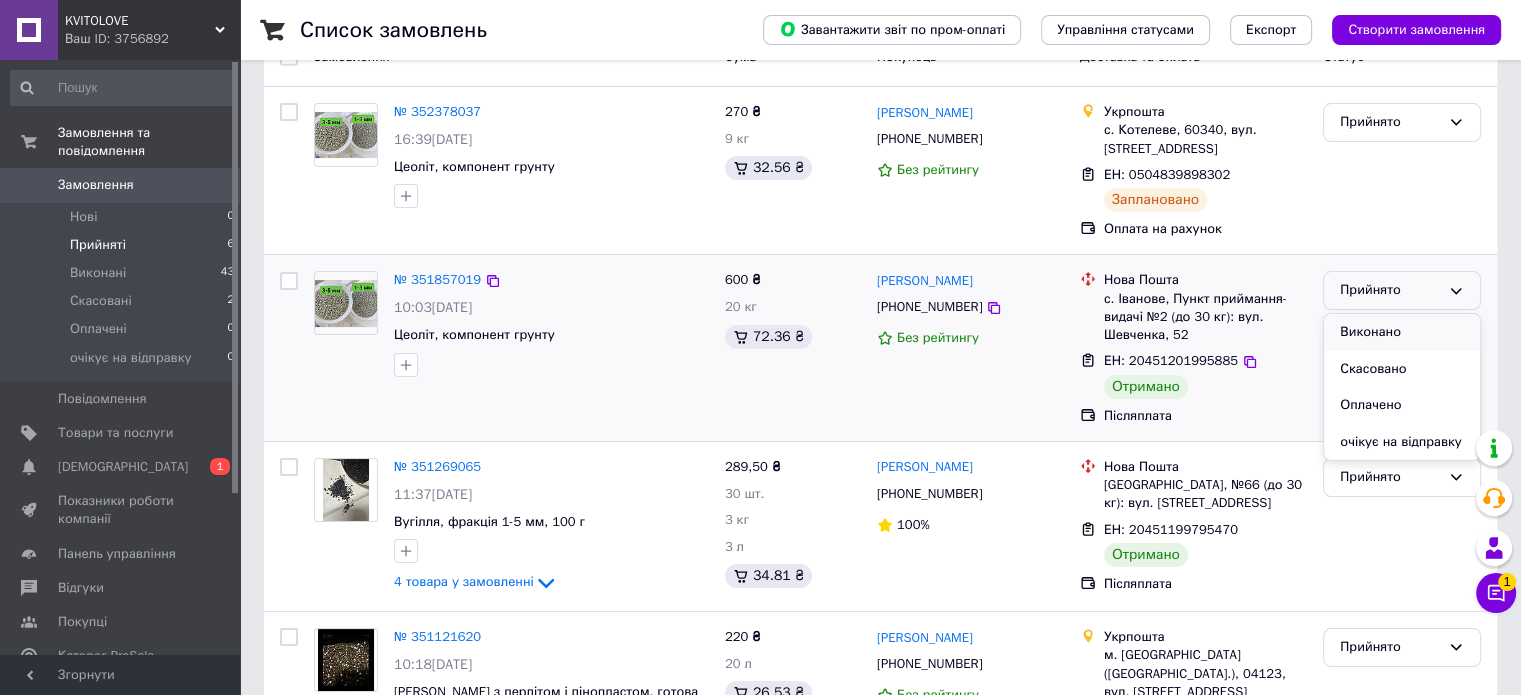 click on "Виконано" at bounding box center (1402, 332) 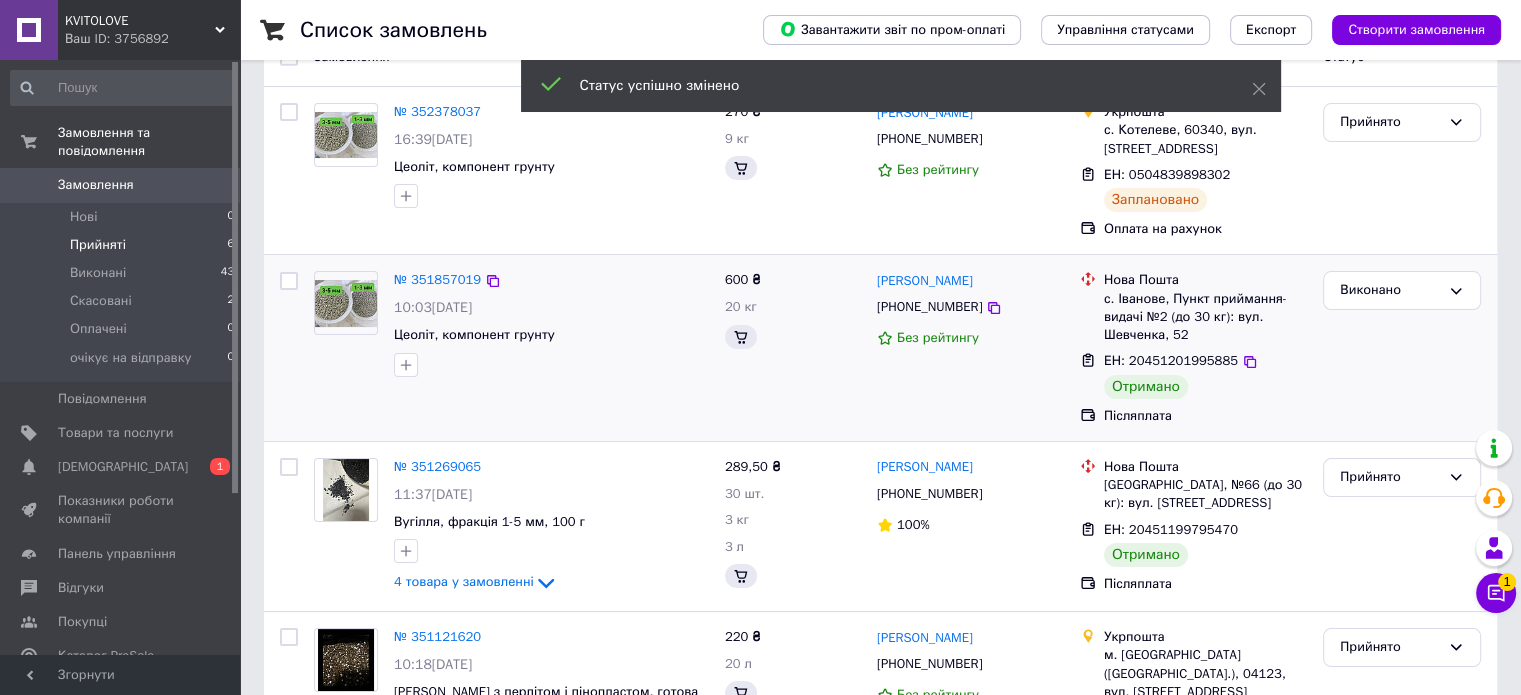 scroll, scrollTop: 400, scrollLeft: 0, axis: vertical 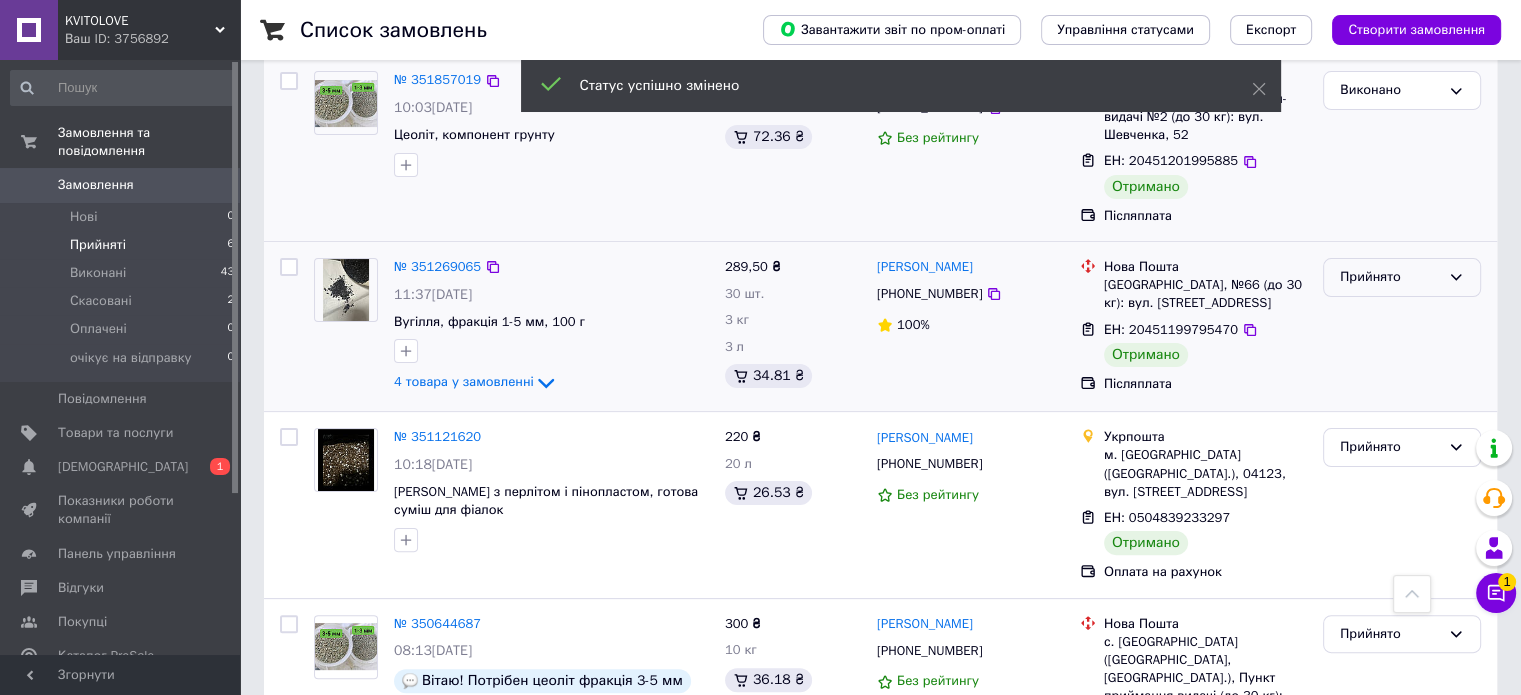 click 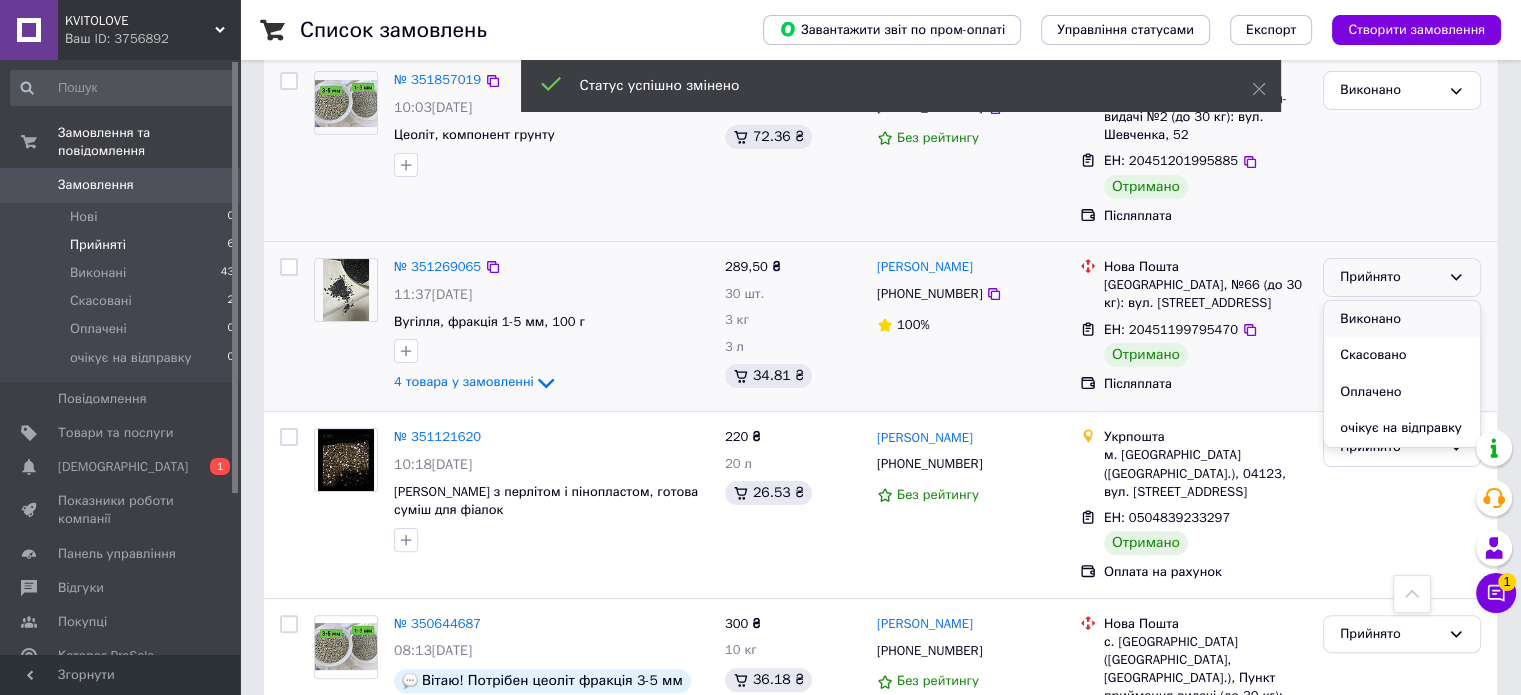 click on "Виконано" at bounding box center (1402, 319) 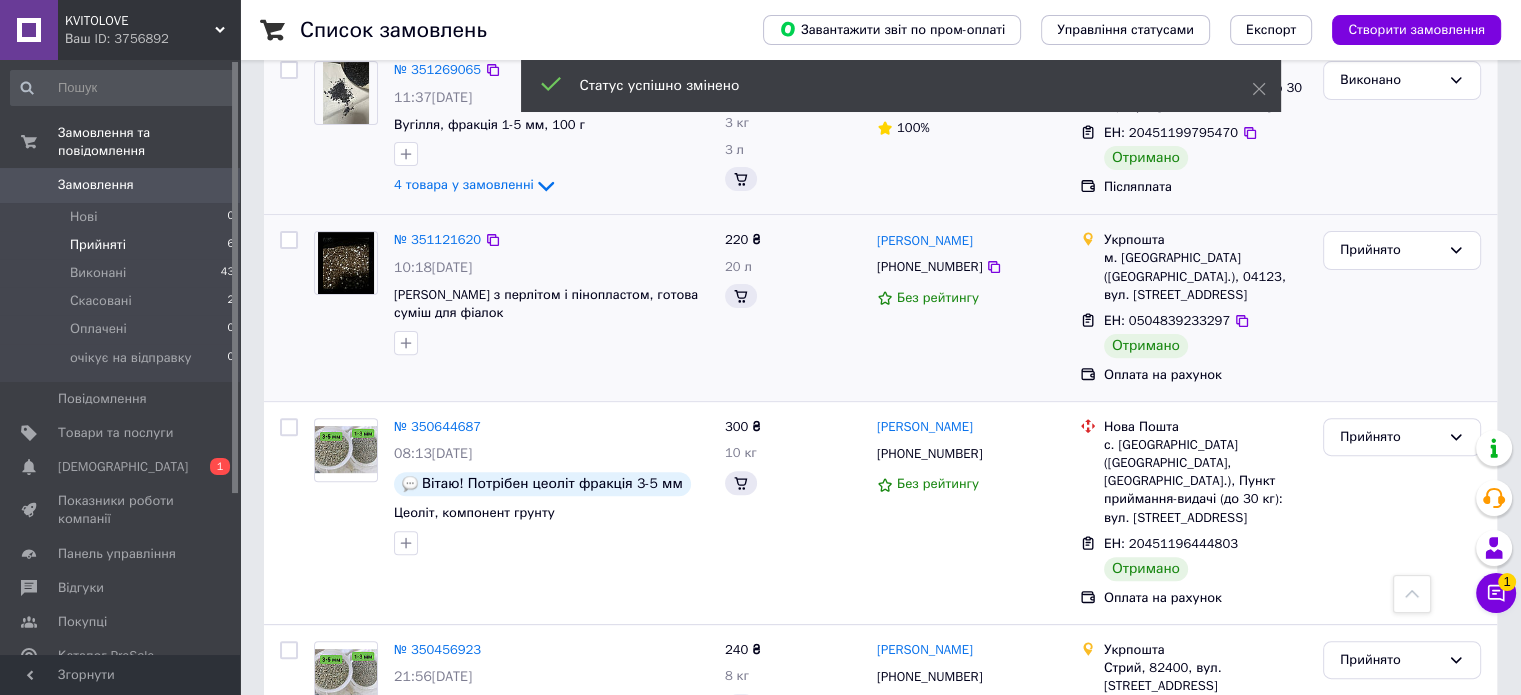 scroll, scrollTop: 600, scrollLeft: 0, axis: vertical 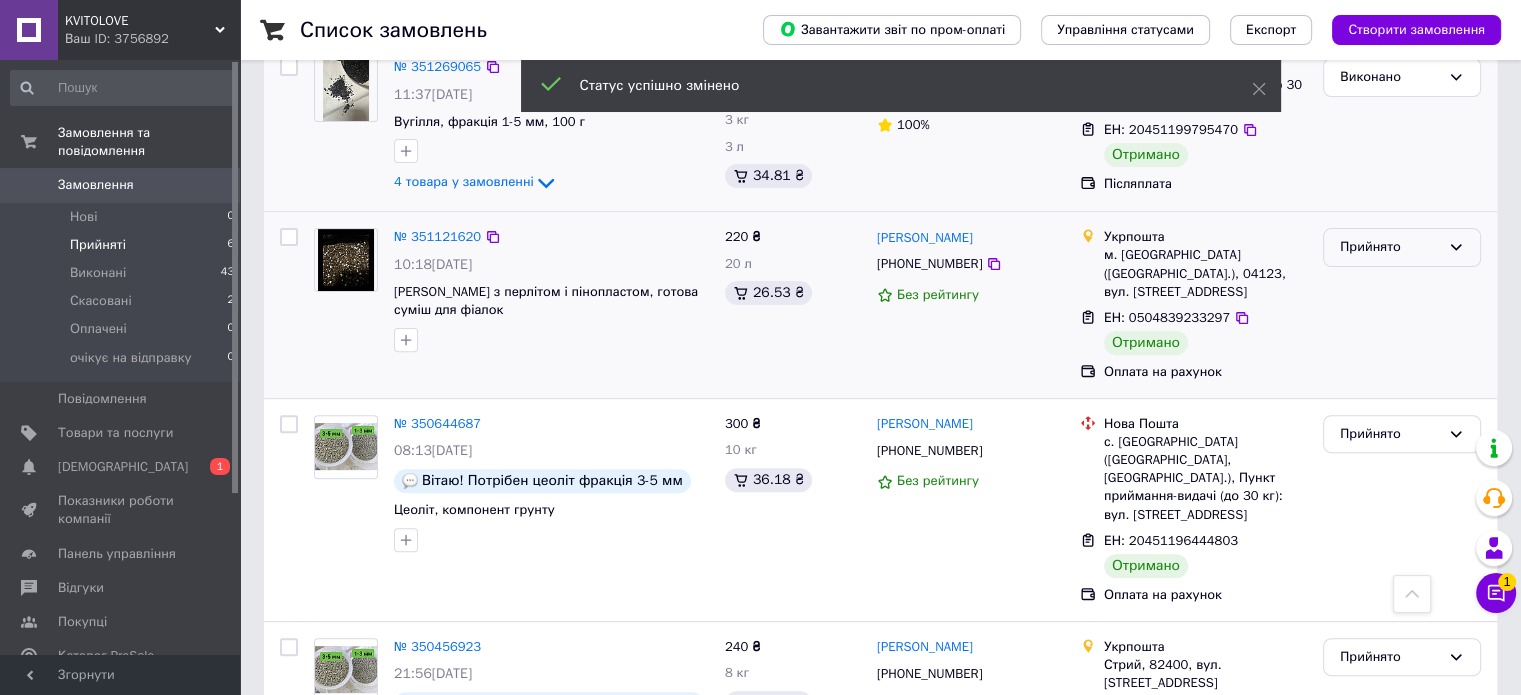 click on "Прийнято" at bounding box center (1402, 247) 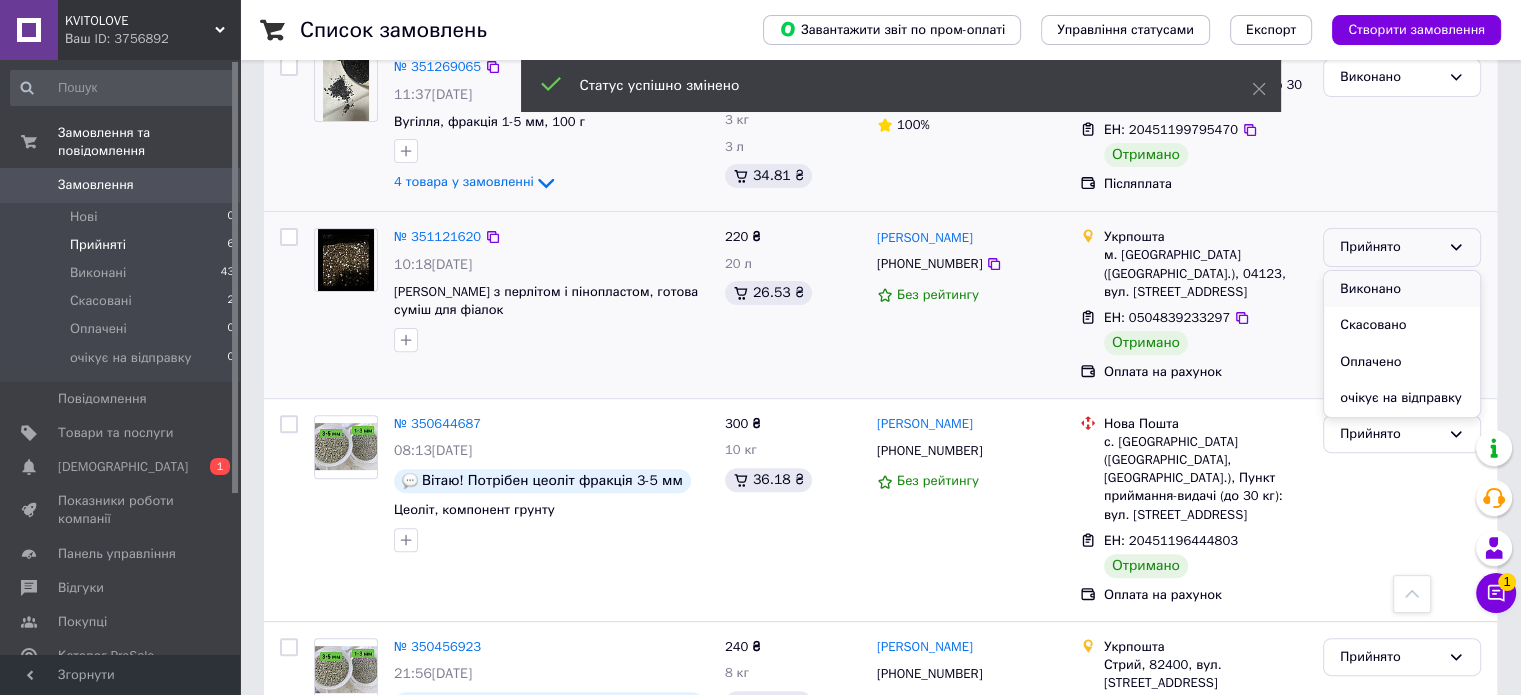 click on "Виконано" at bounding box center [1402, 289] 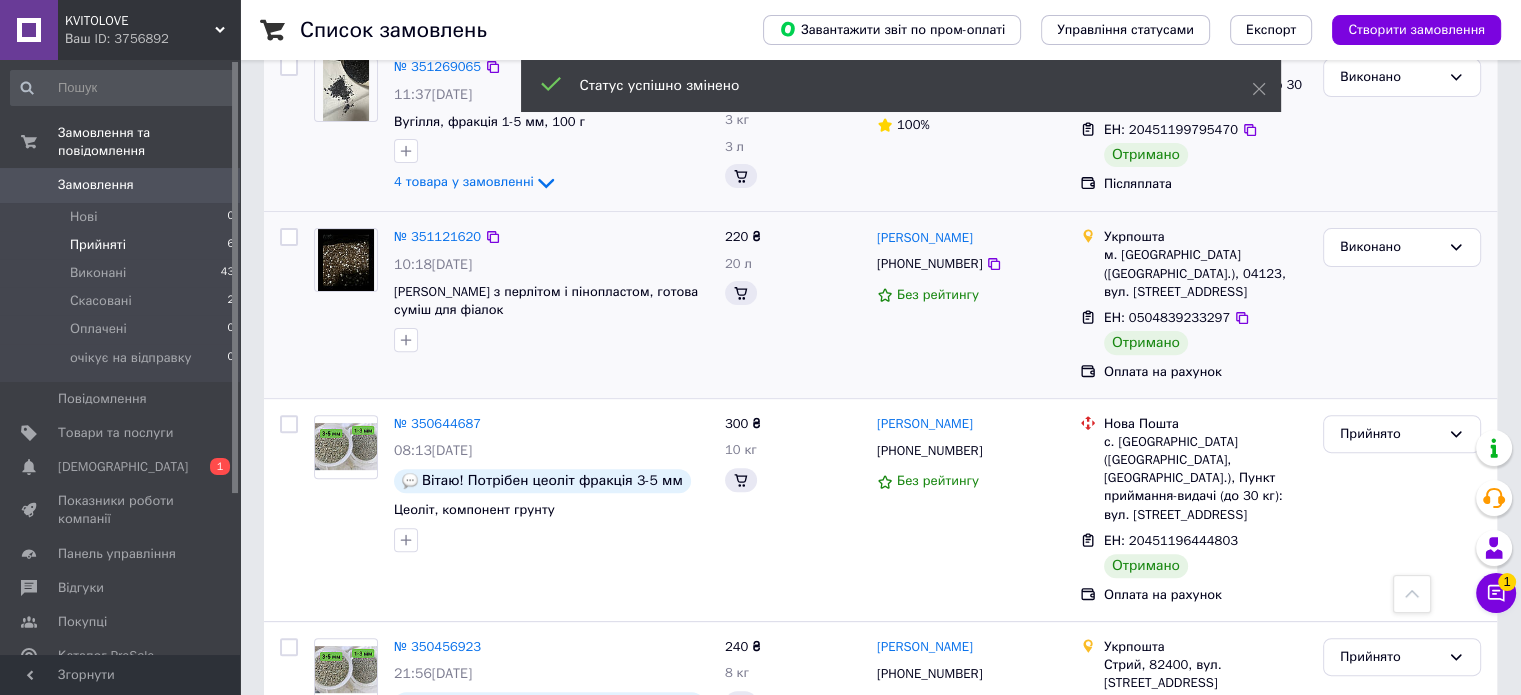 scroll, scrollTop: 680, scrollLeft: 0, axis: vertical 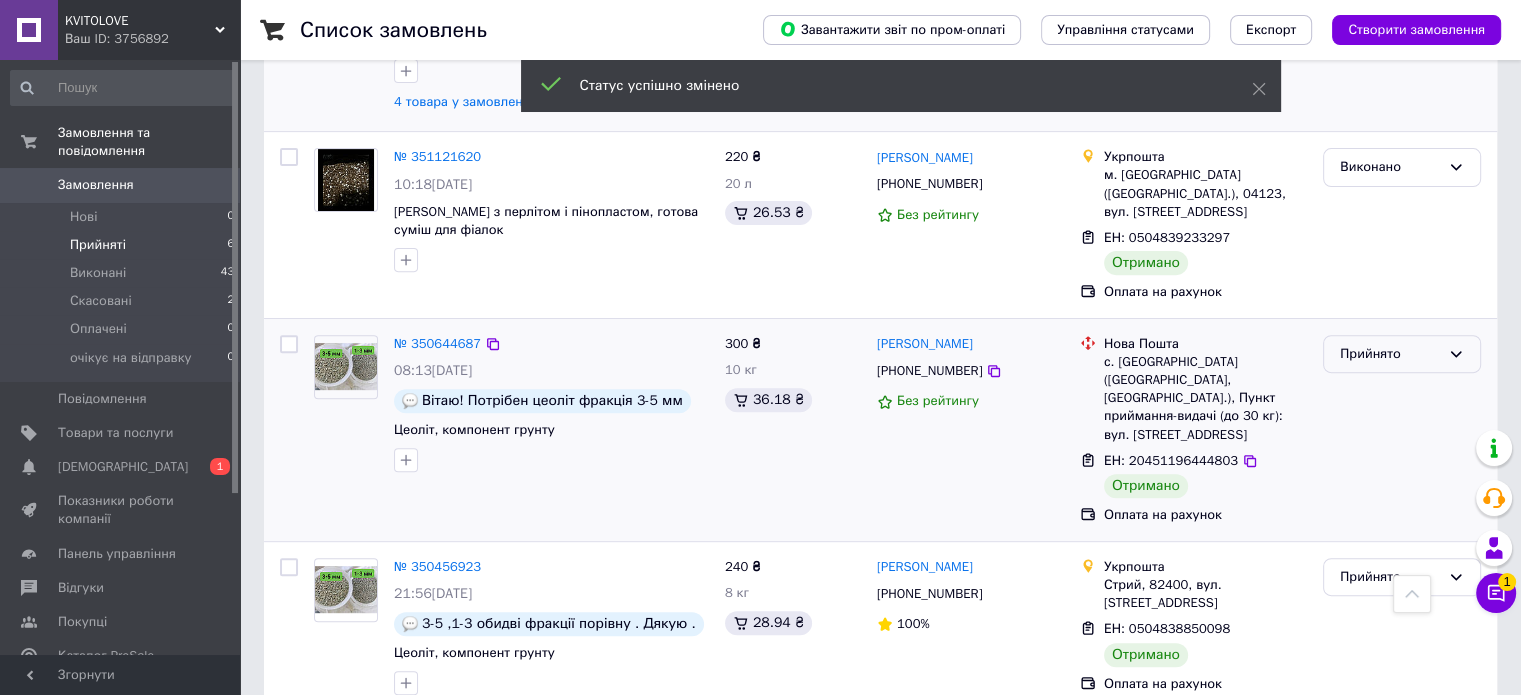 click on "Прийнято" at bounding box center (1402, 354) 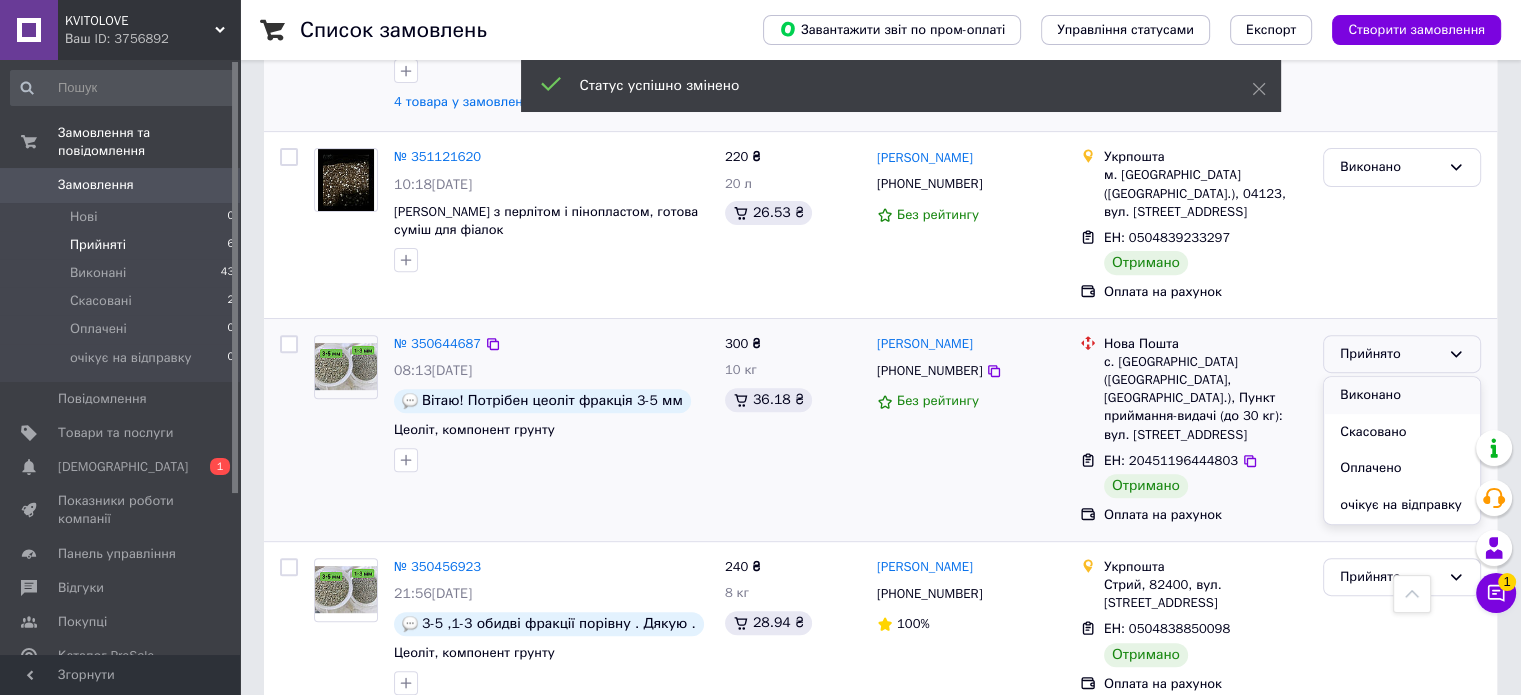 click on "Виконано" at bounding box center [1402, 395] 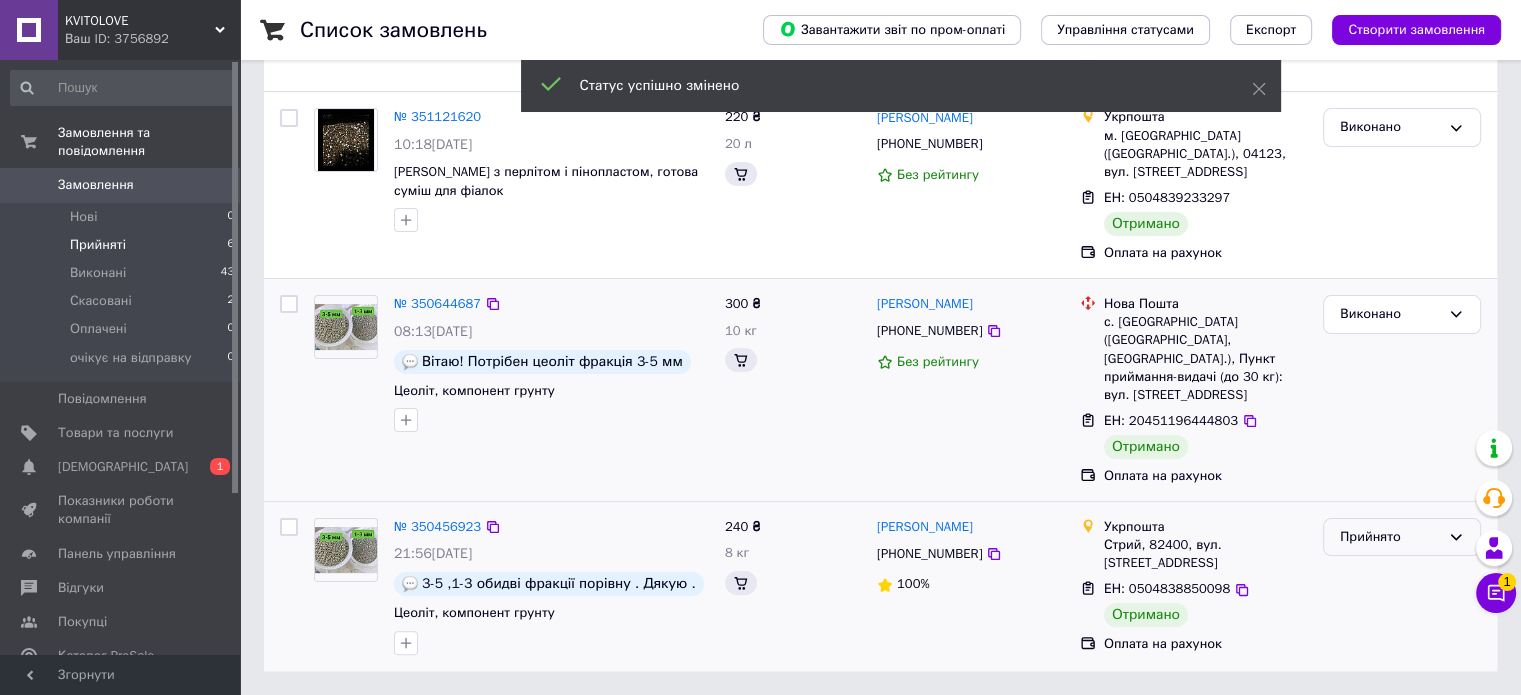 scroll, scrollTop: 324, scrollLeft: 0, axis: vertical 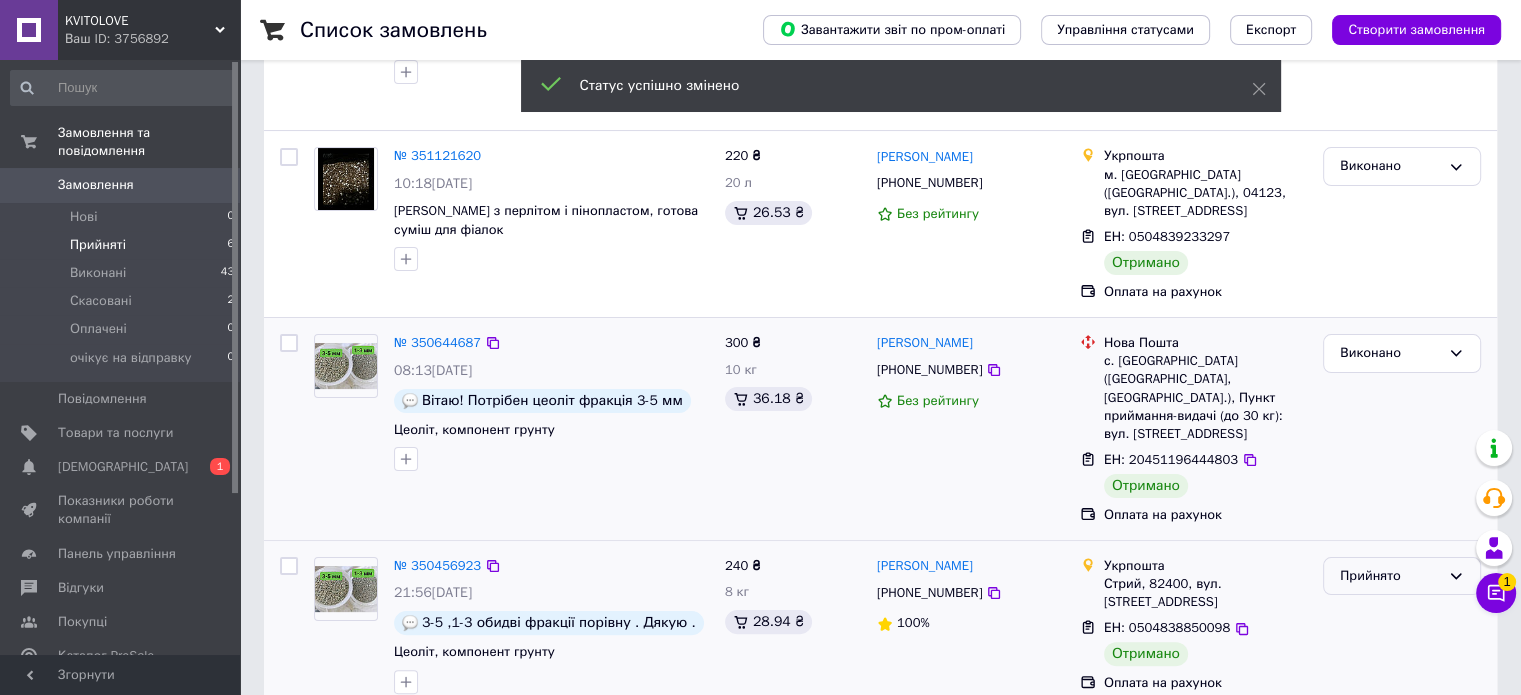 click 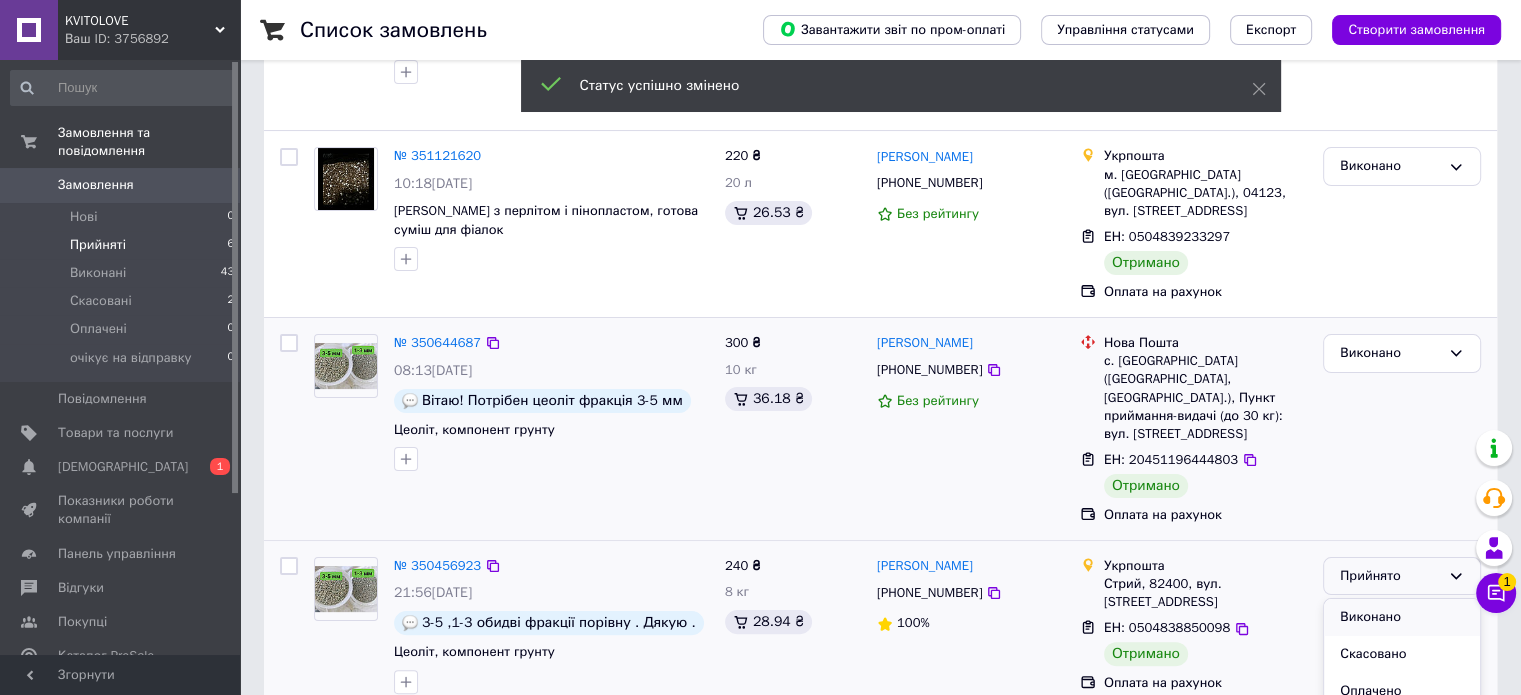 click on "Виконано" at bounding box center (1402, 617) 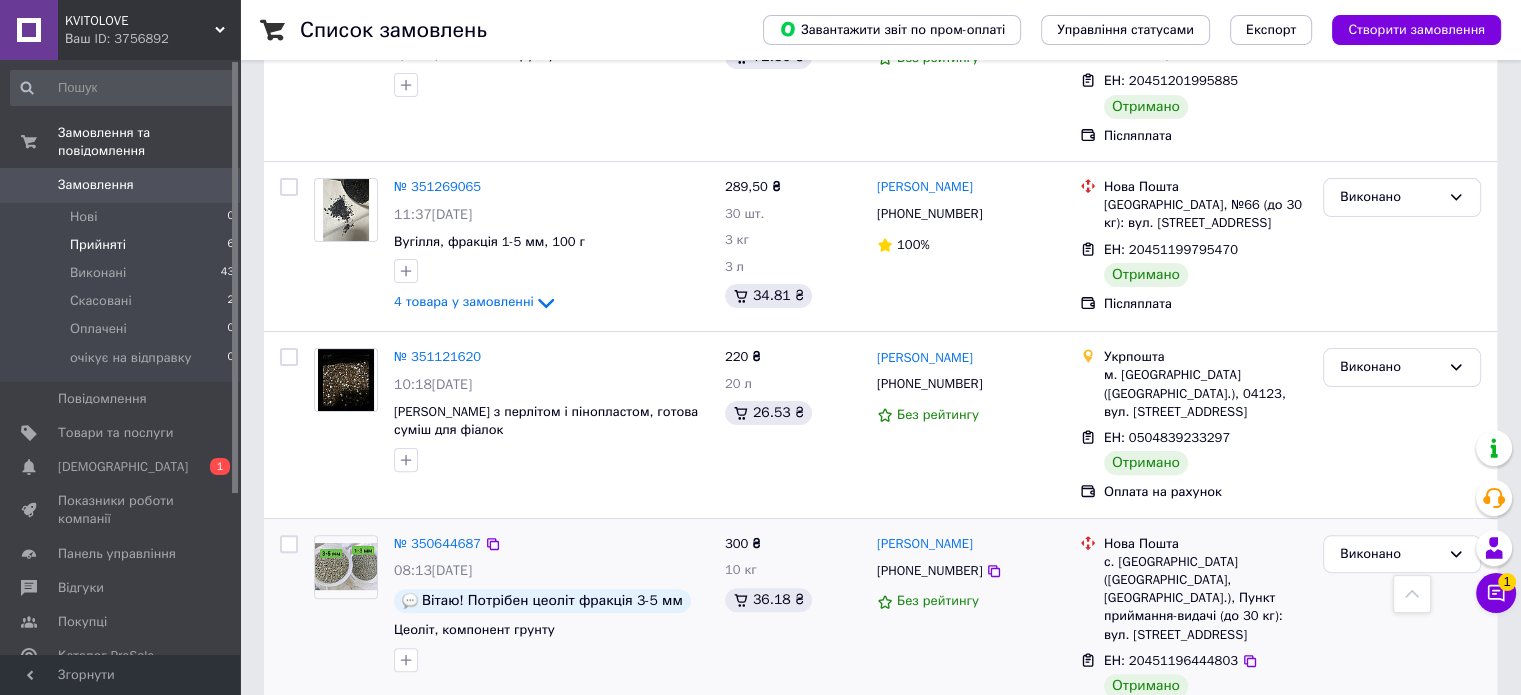 scroll, scrollTop: 680, scrollLeft: 0, axis: vertical 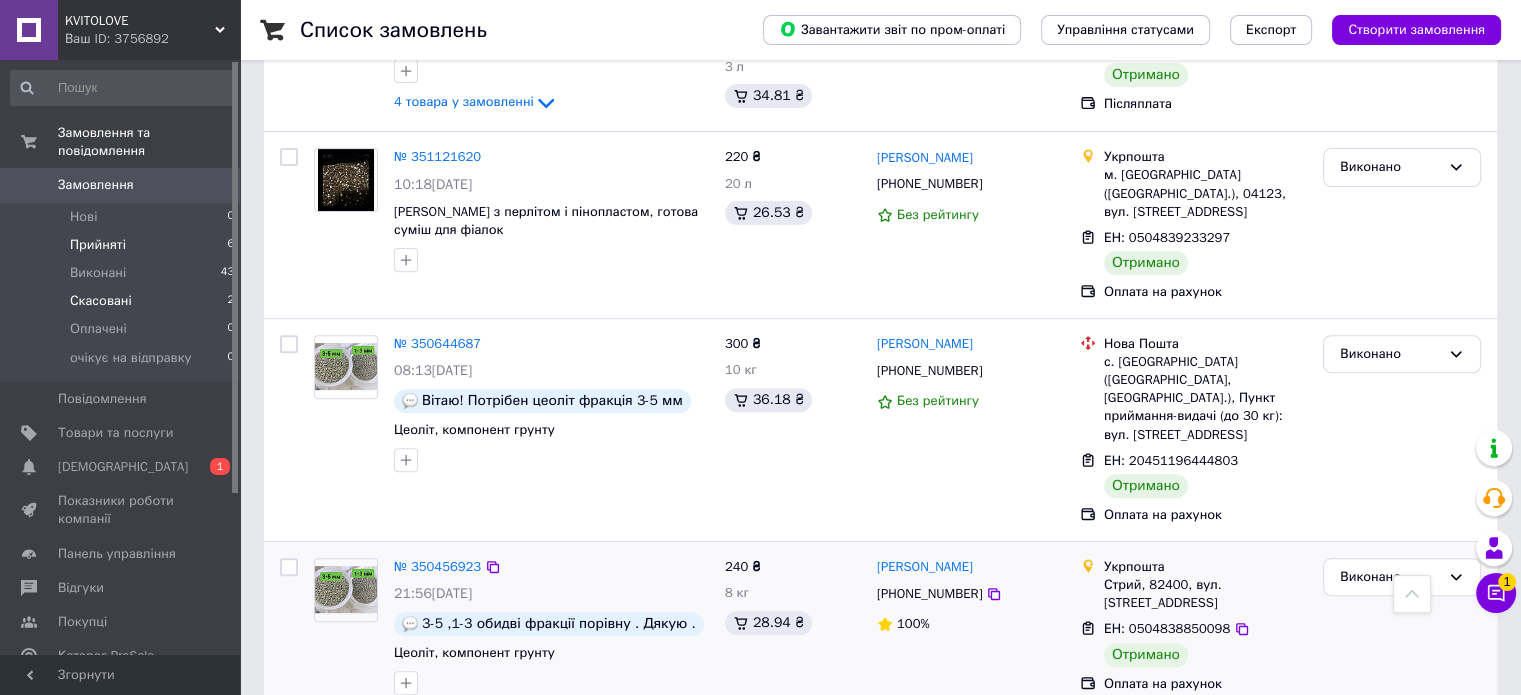 click on "Скасовані" at bounding box center [101, 301] 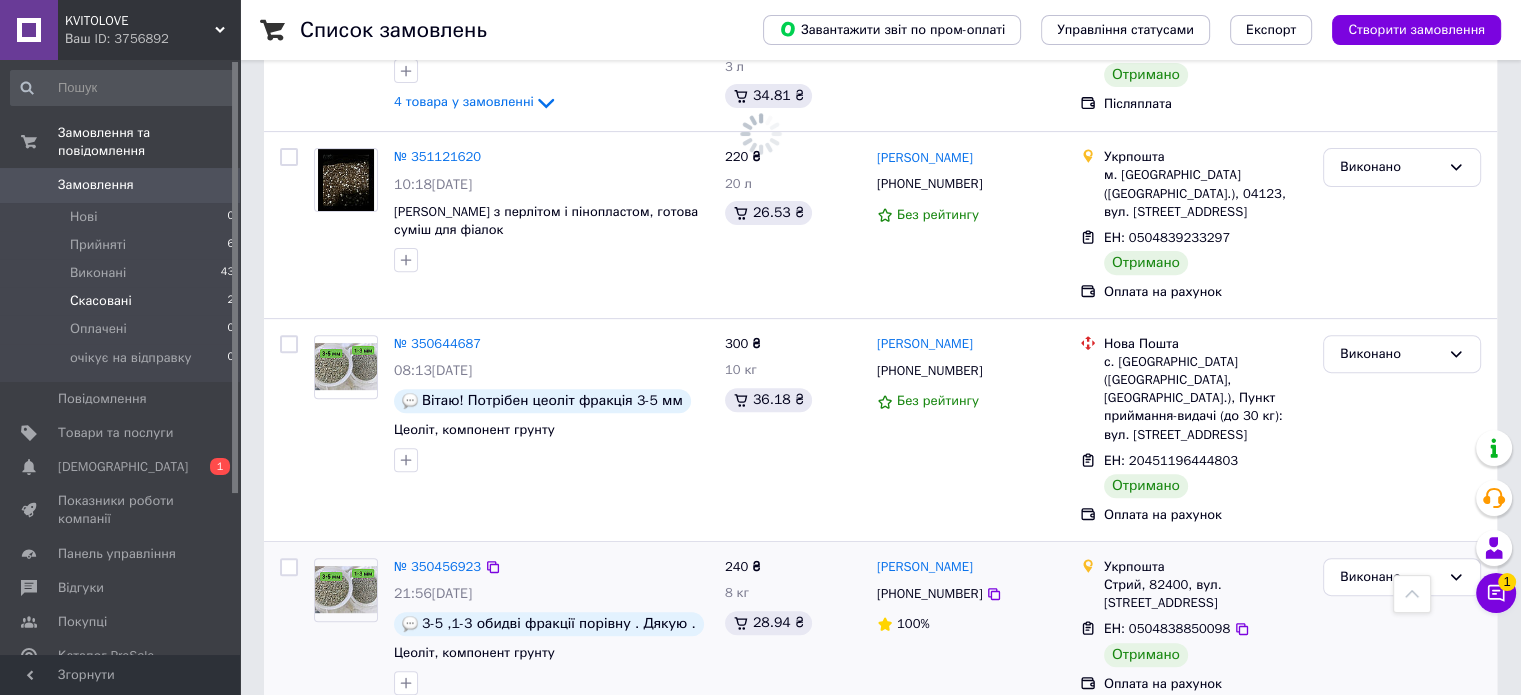 scroll, scrollTop: 0, scrollLeft: 0, axis: both 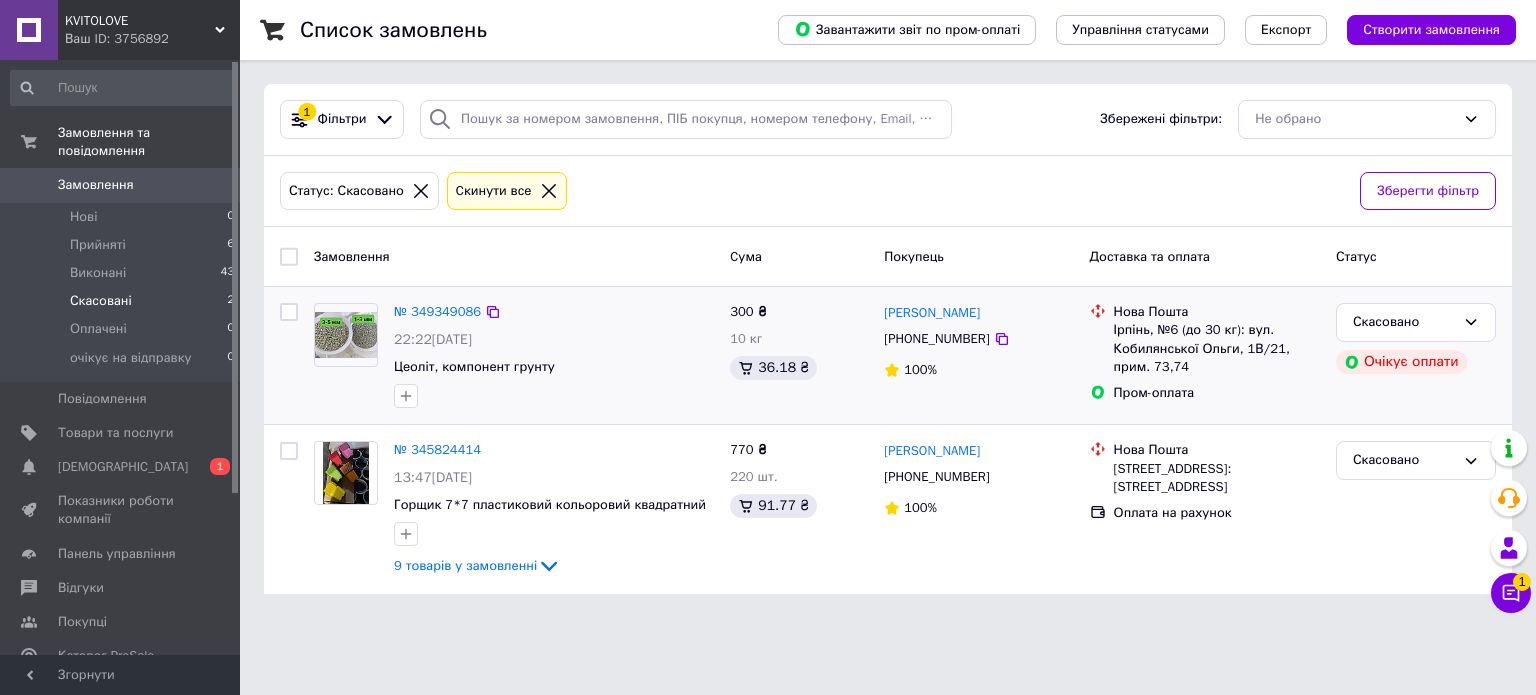 click at bounding box center [289, 312] 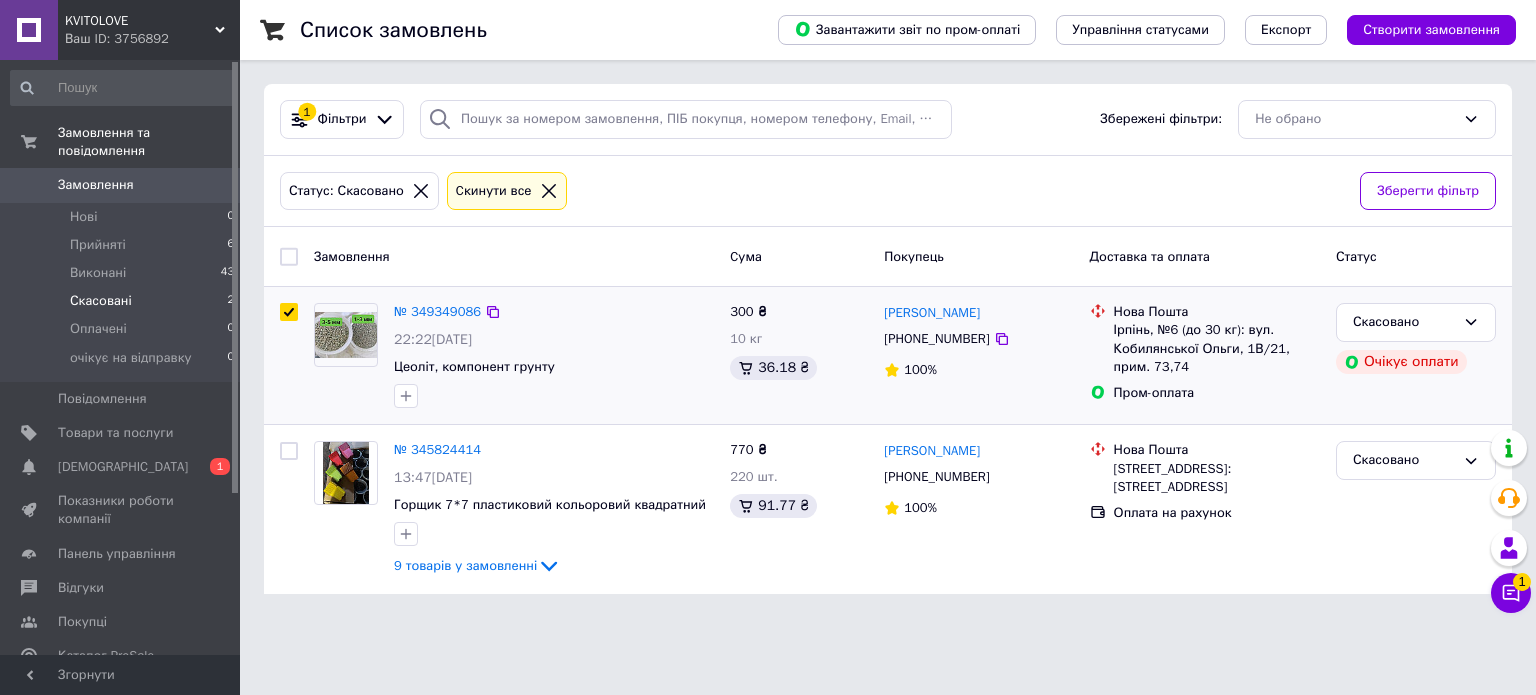 checkbox on "true" 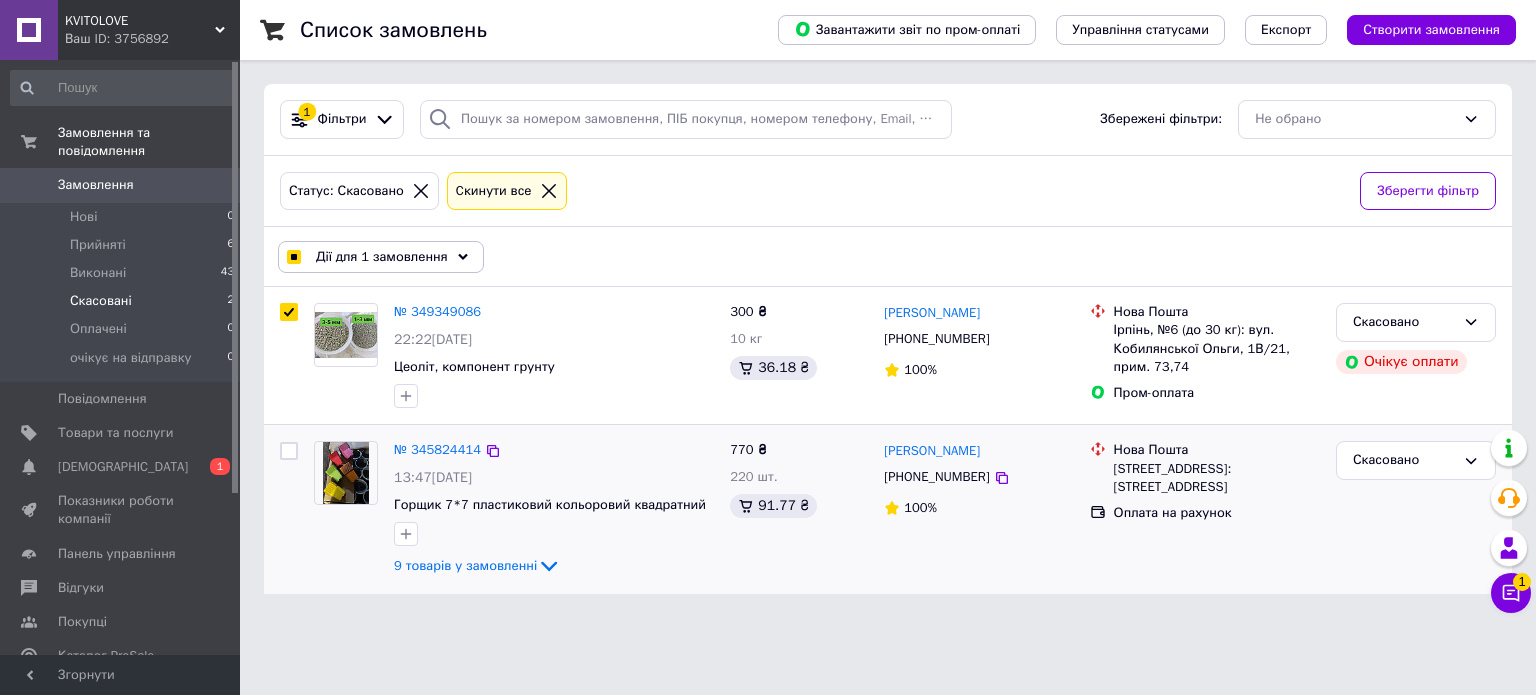 click at bounding box center [289, 451] 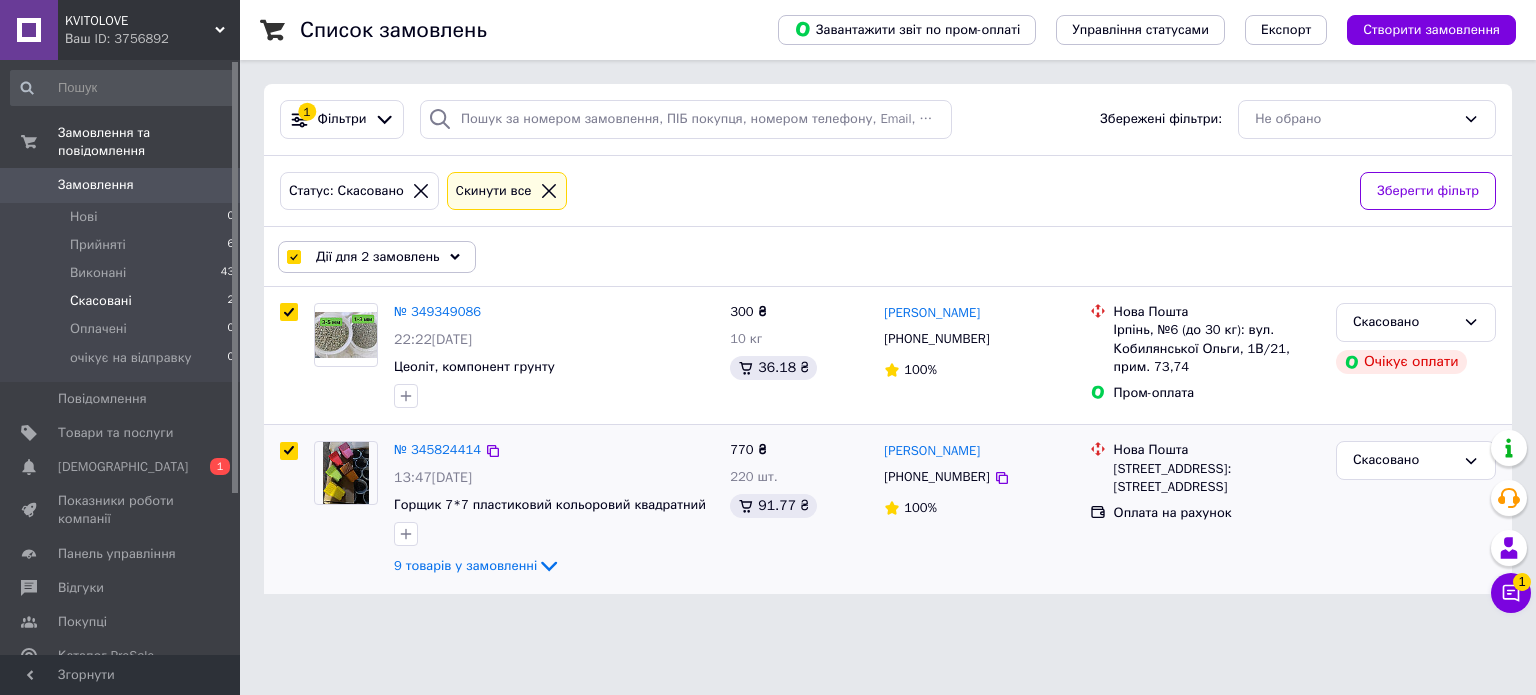 click at bounding box center [289, 451] 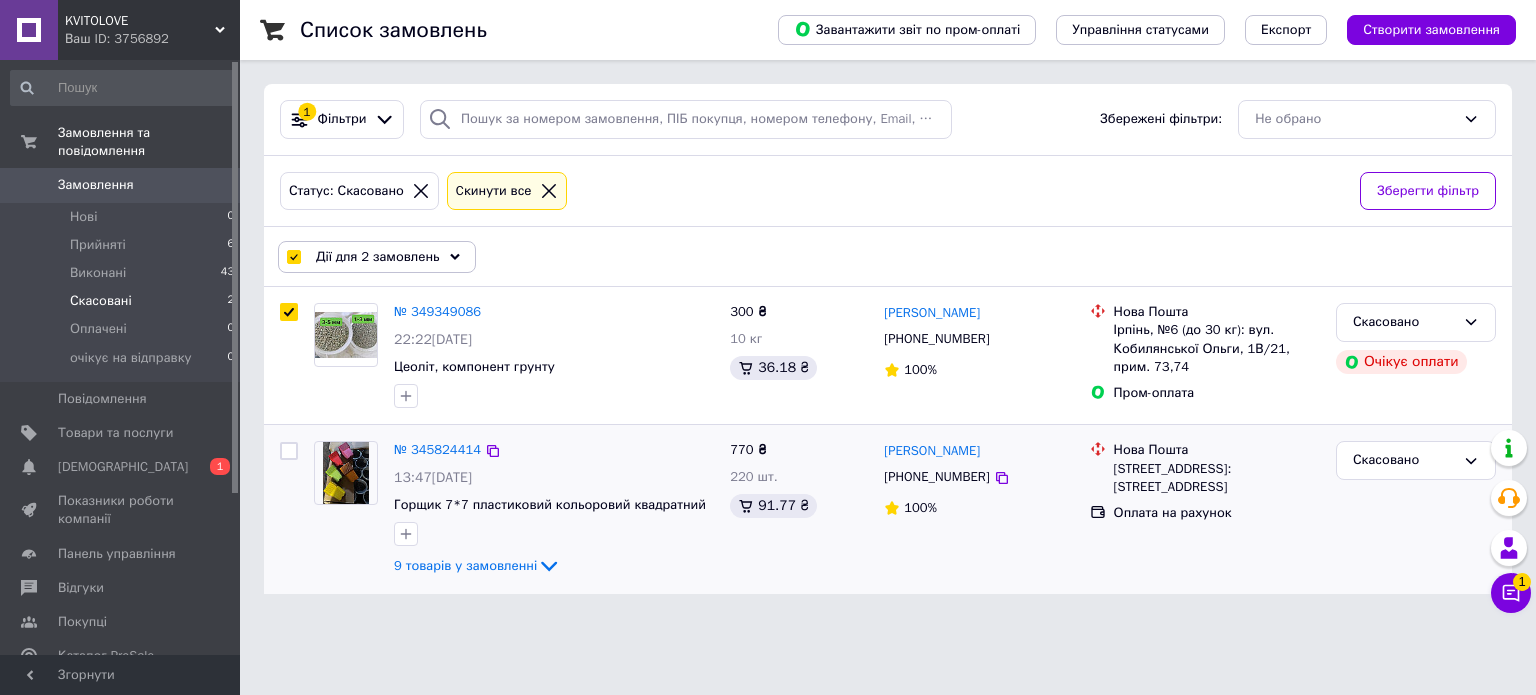 checkbox on "false" 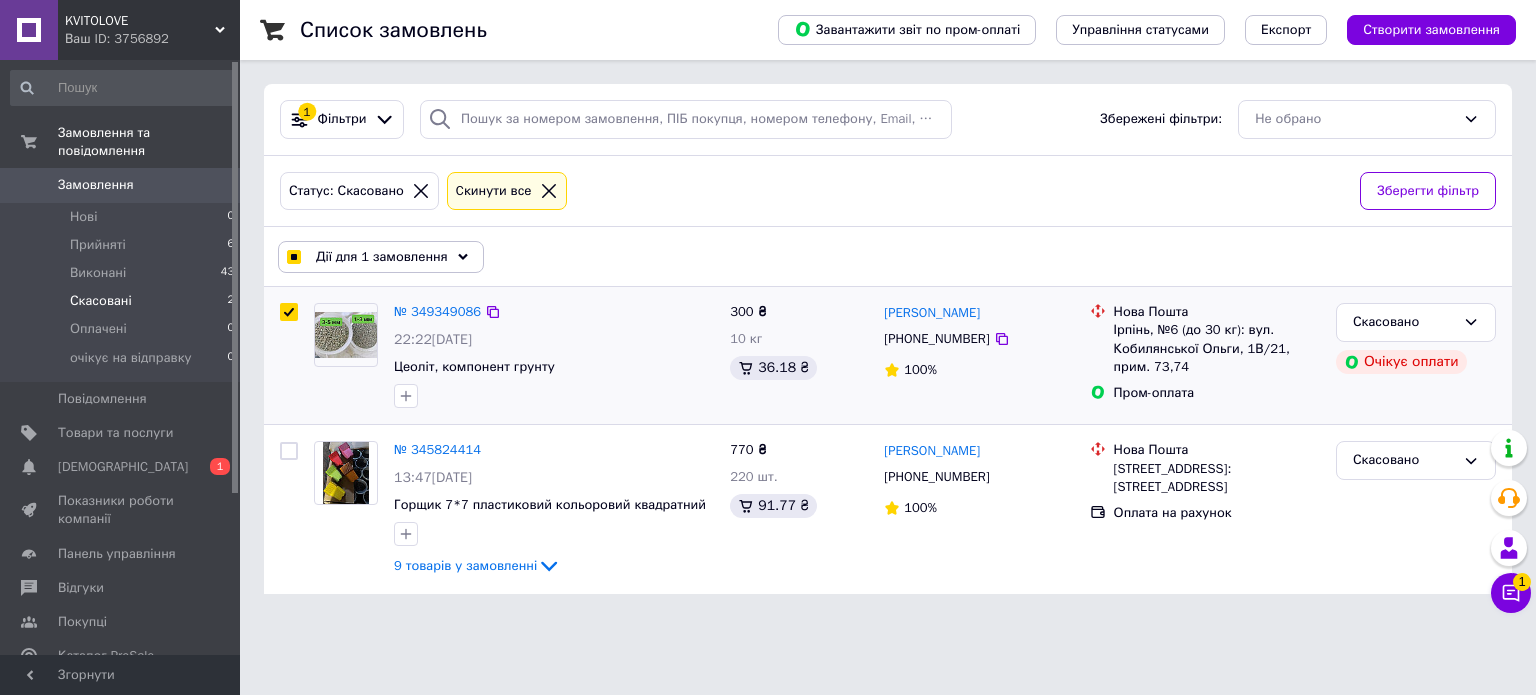 click at bounding box center (289, 312) 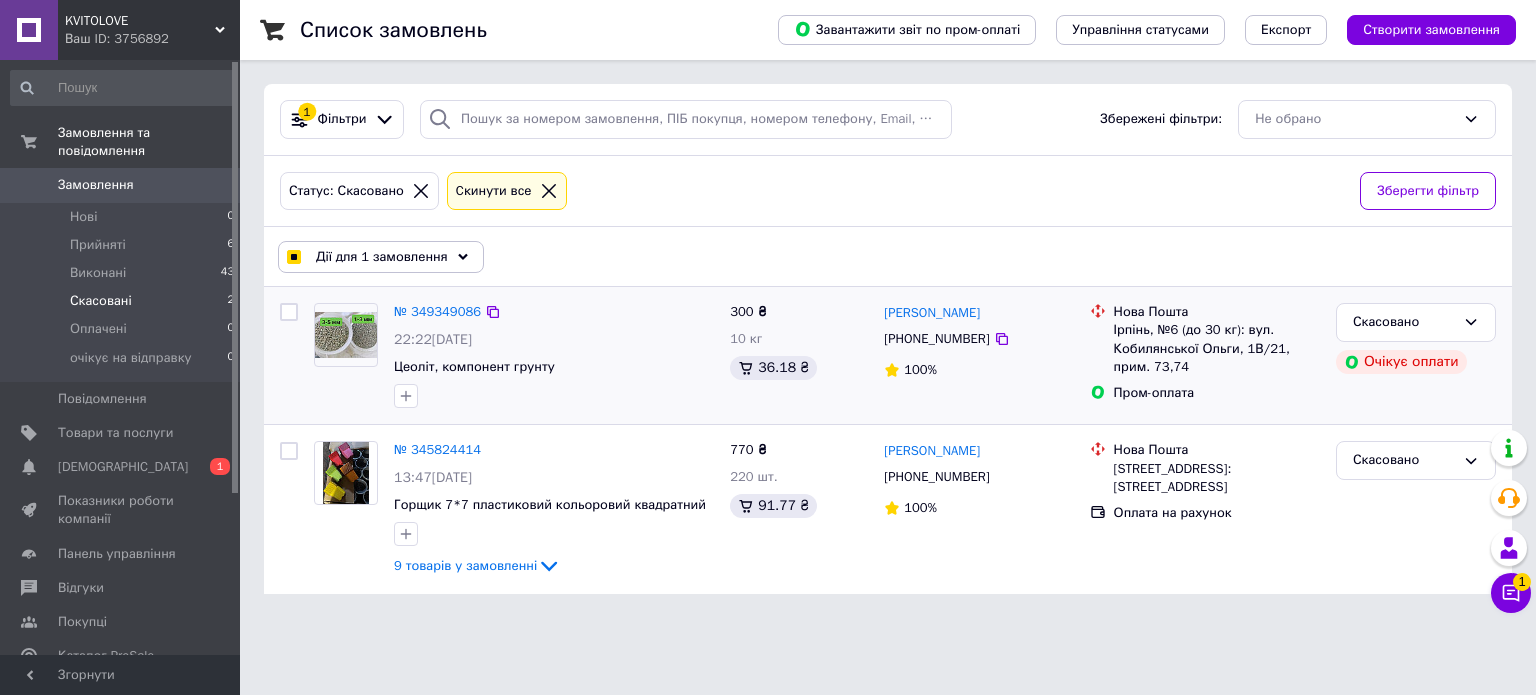 checkbox on "false" 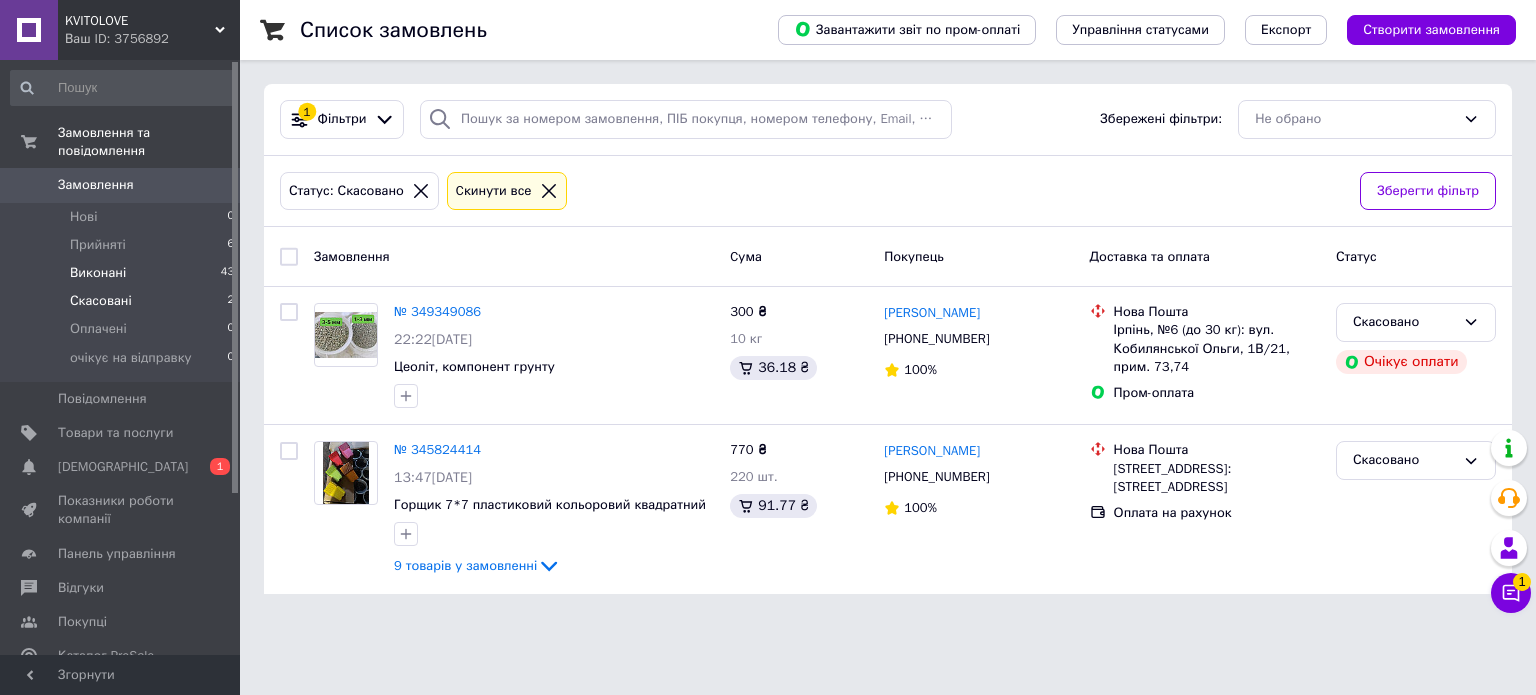 click on "Виконані 43" at bounding box center [123, 273] 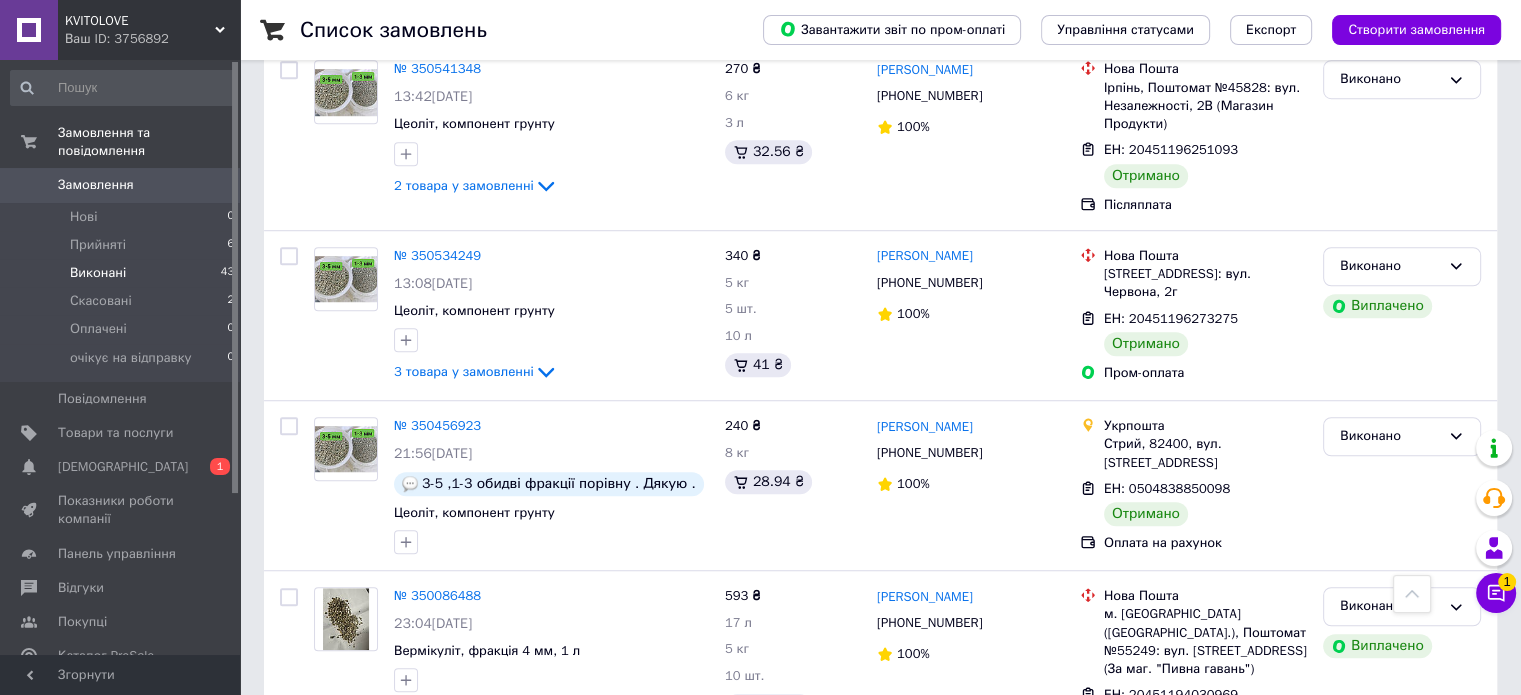 scroll, scrollTop: 1500, scrollLeft: 0, axis: vertical 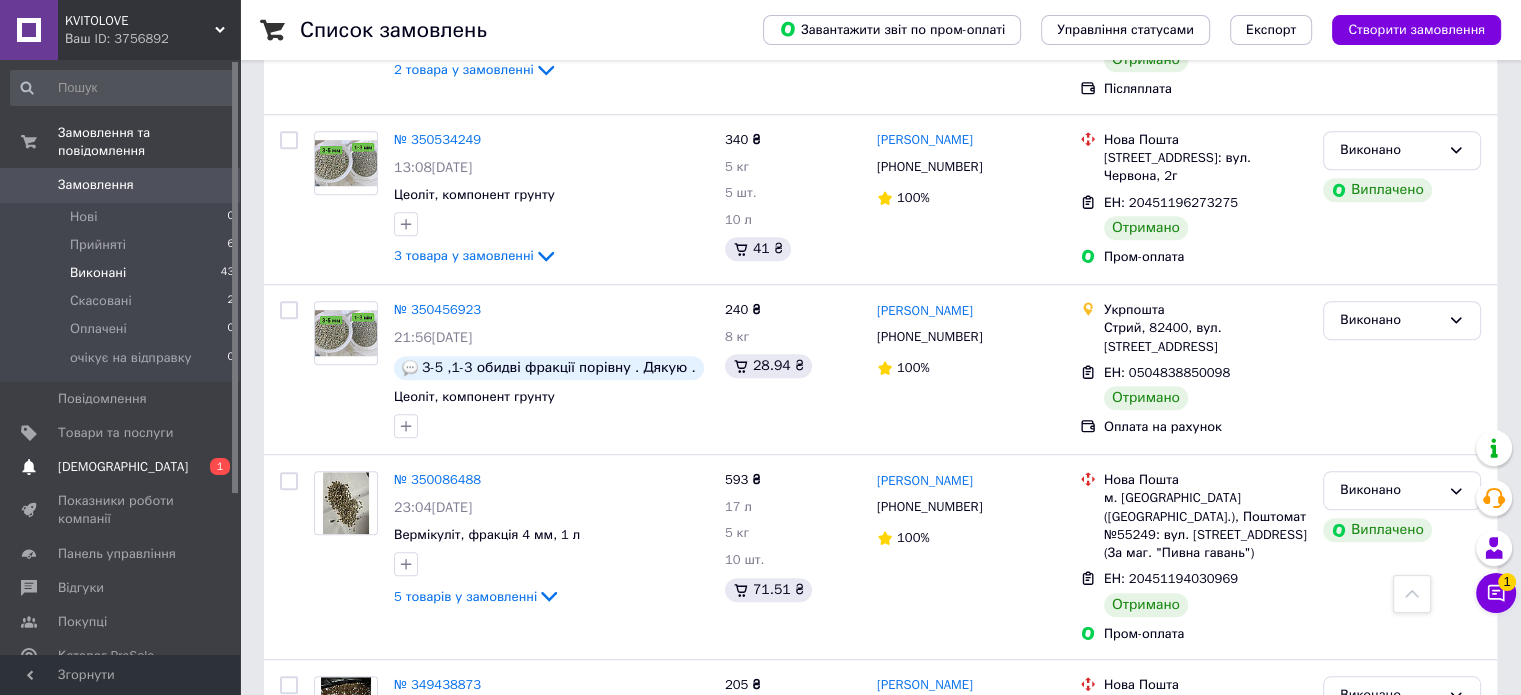 click on "Сповіщення 0 1" at bounding box center (123, 467) 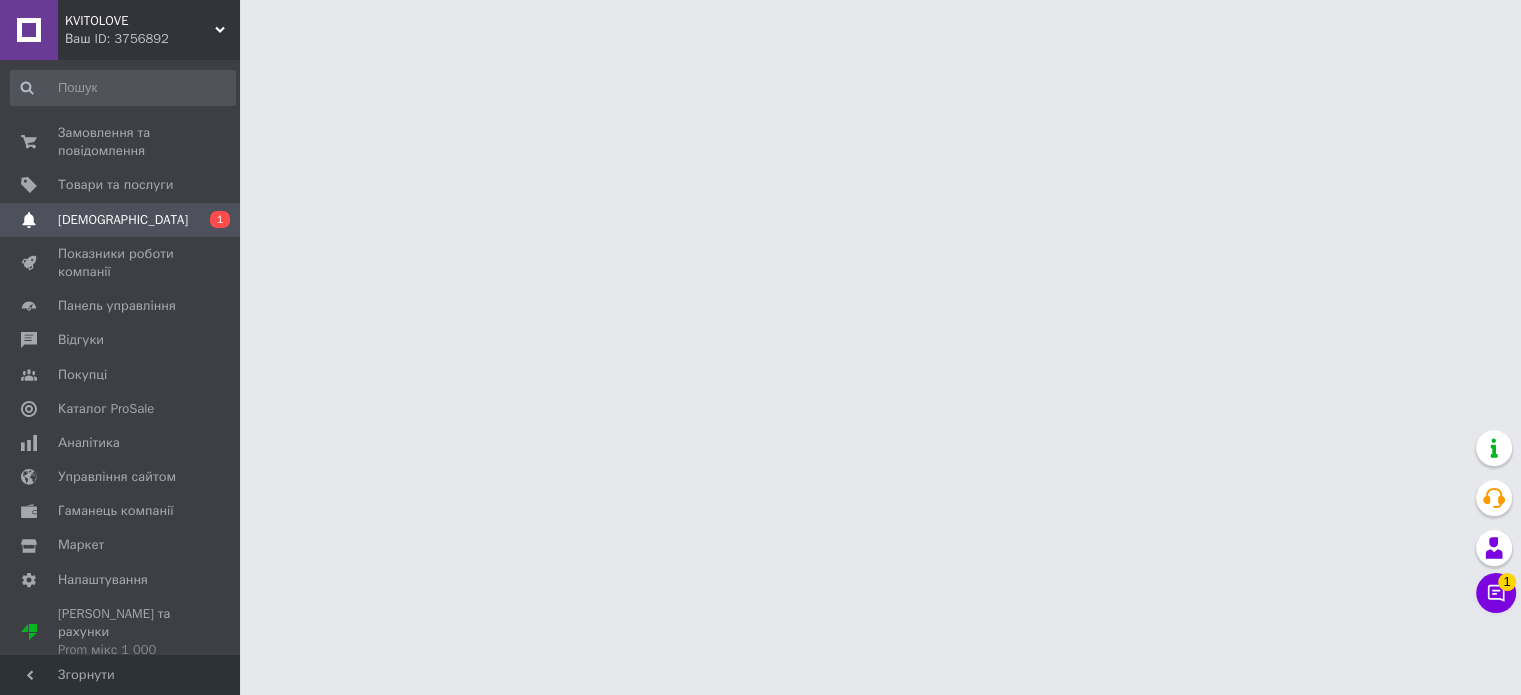 scroll, scrollTop: 0, scrollLeft: 0, axis: both 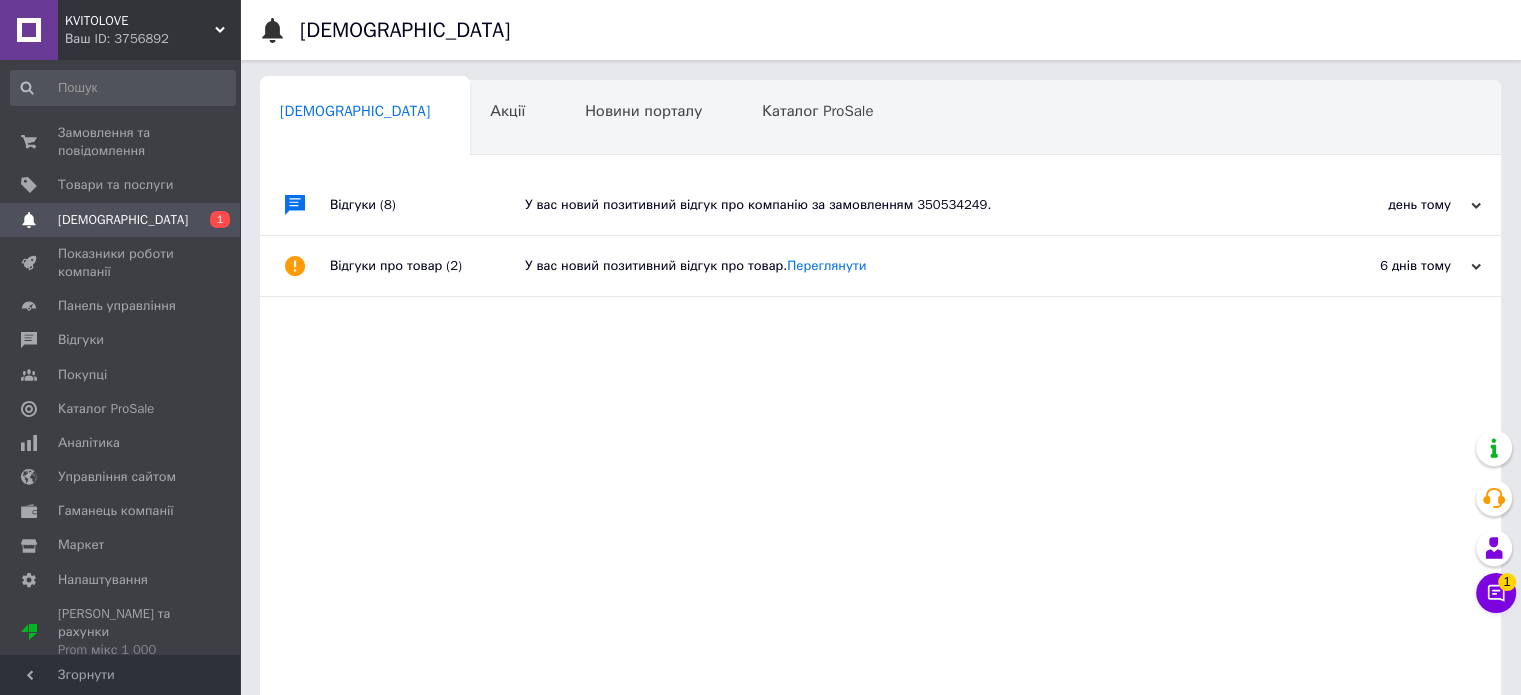 click on "У вас новий позитивний відгук про компанію за замовленням 350534249." at bounding box center (903, 205) 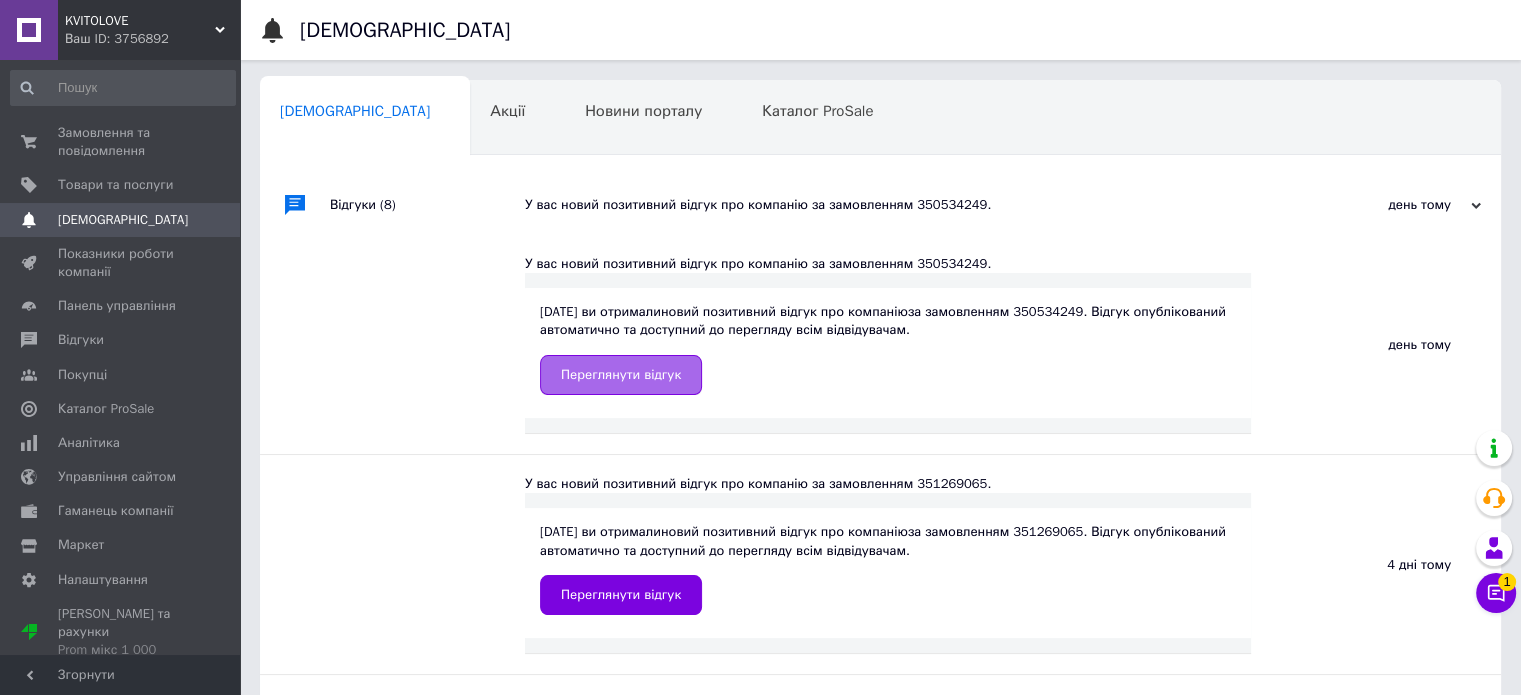 click on "Переглянути відгук" at bounding box center (621, 375) 